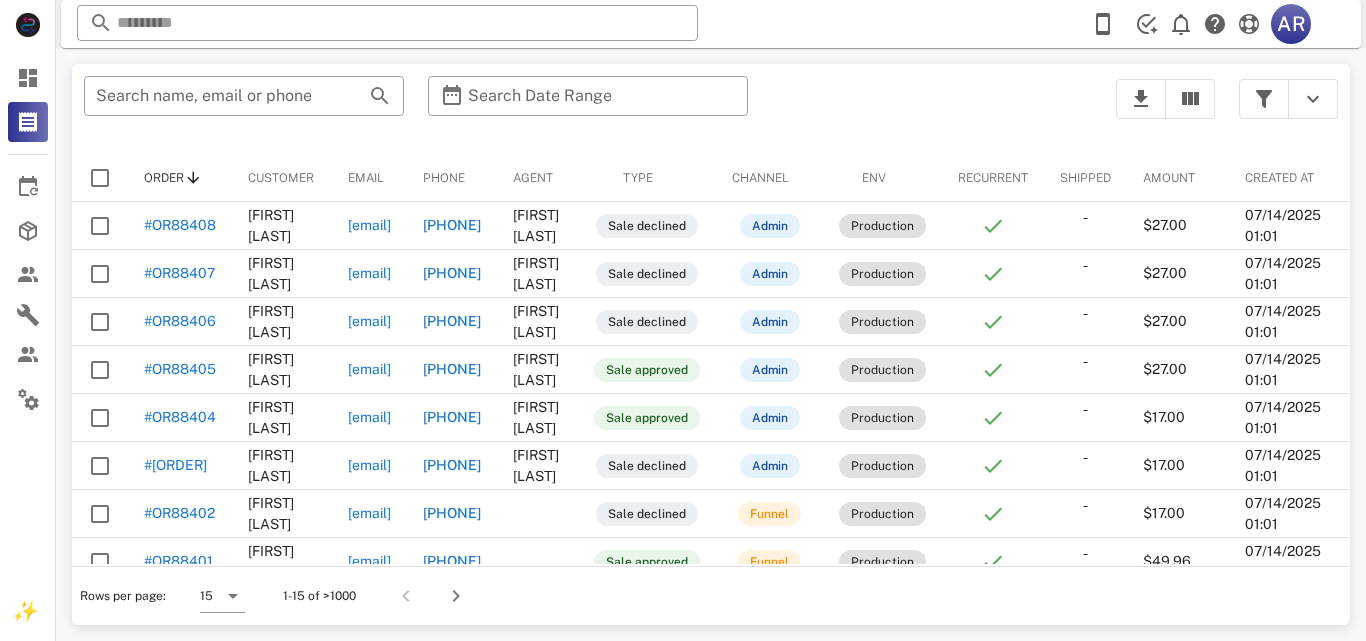 scroll, scrollTop: 0, scrollLeft: 0, axis: both 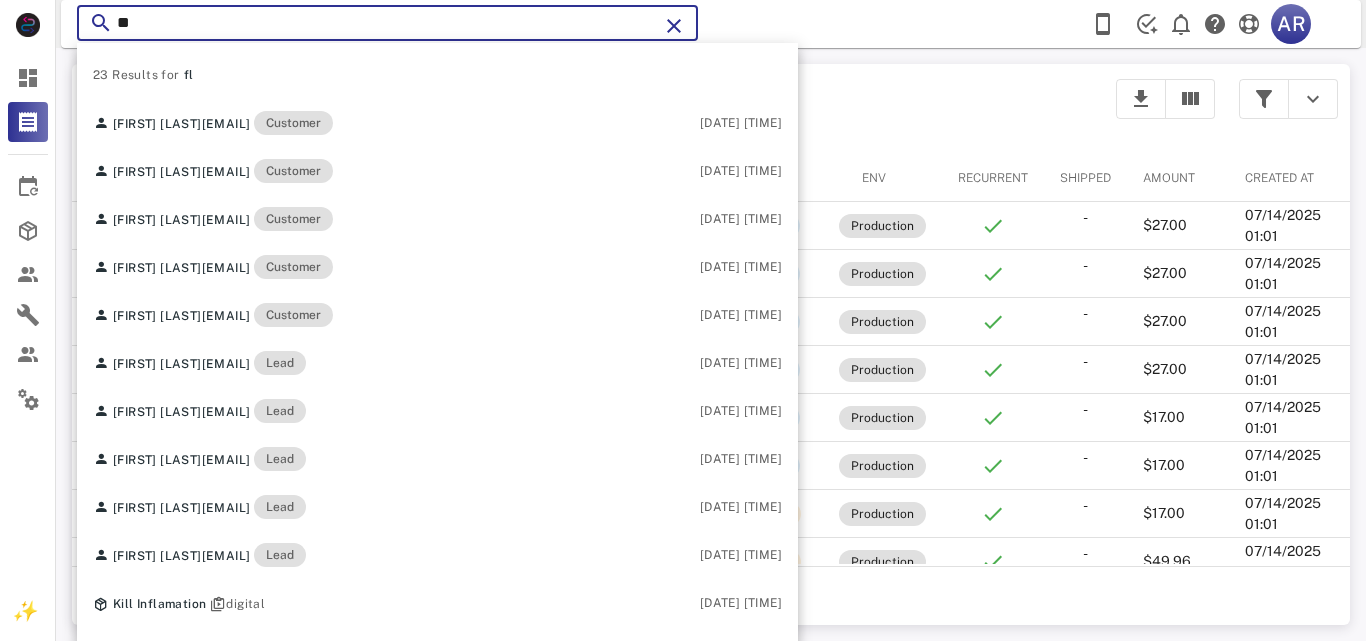 type on "*" 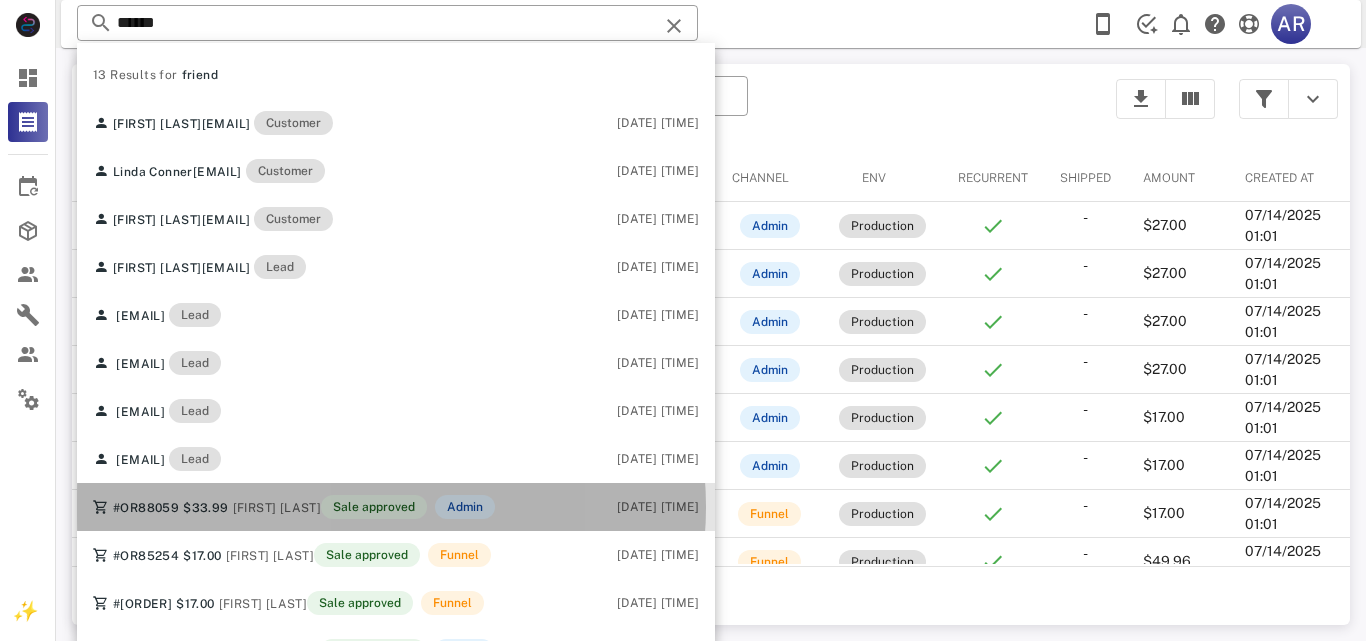 click on "Order #[ORDER] [PRICE] [FIRST] [LAST] Sale approved Admin" at bounding box center (294, 507) 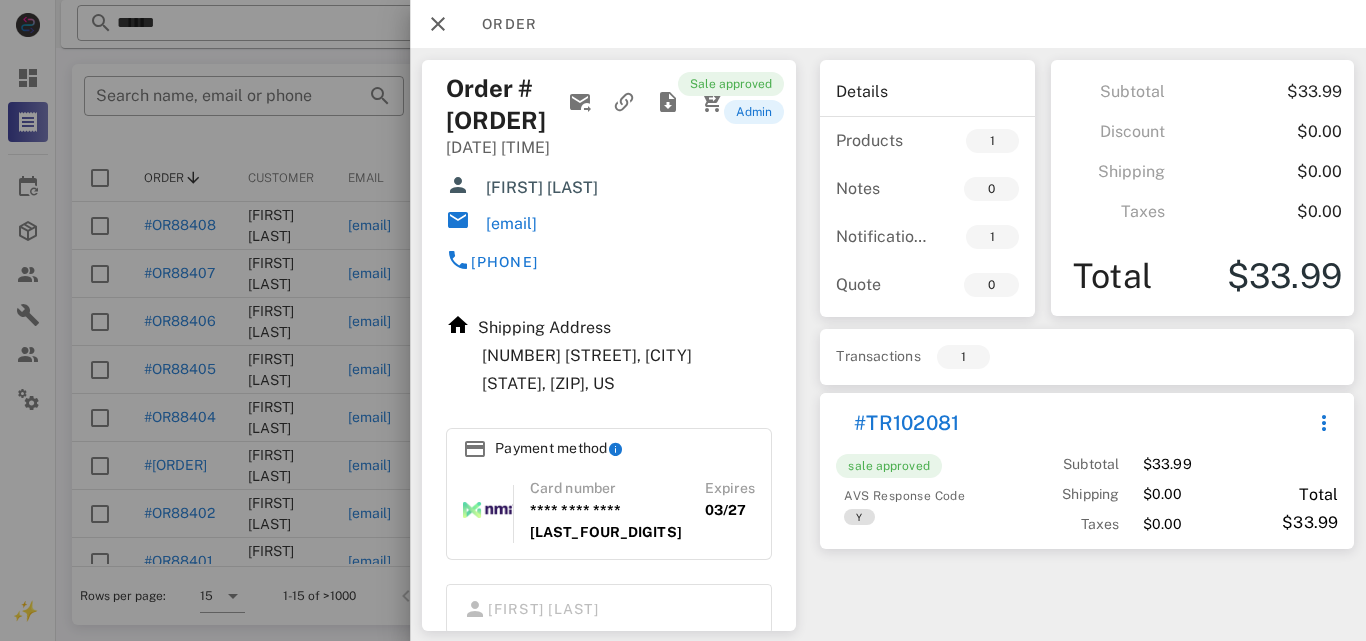 drag, startPoint x: 492, startPoint y: 181, endPoint x: 632, endPoint y: 183, distance: 140.01428 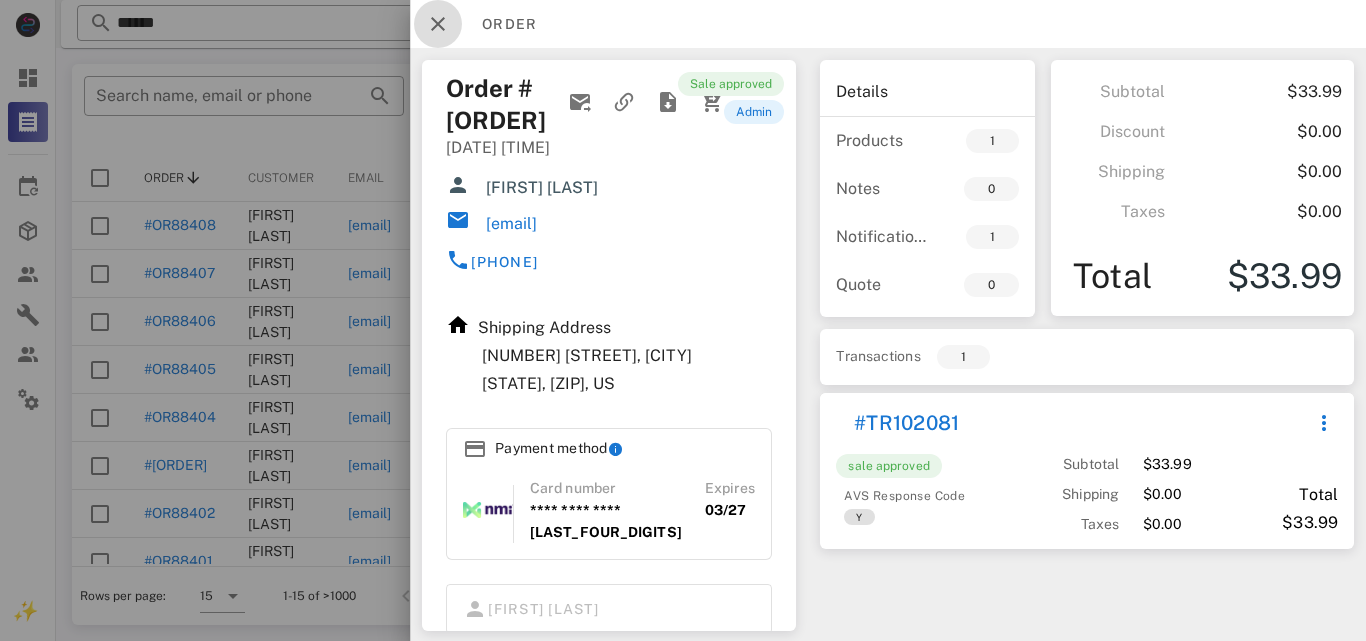 drag, startPoint x: 430, startPoint y: 21, endPoint x: 243, endPoint y: 30, distance: 187.21645 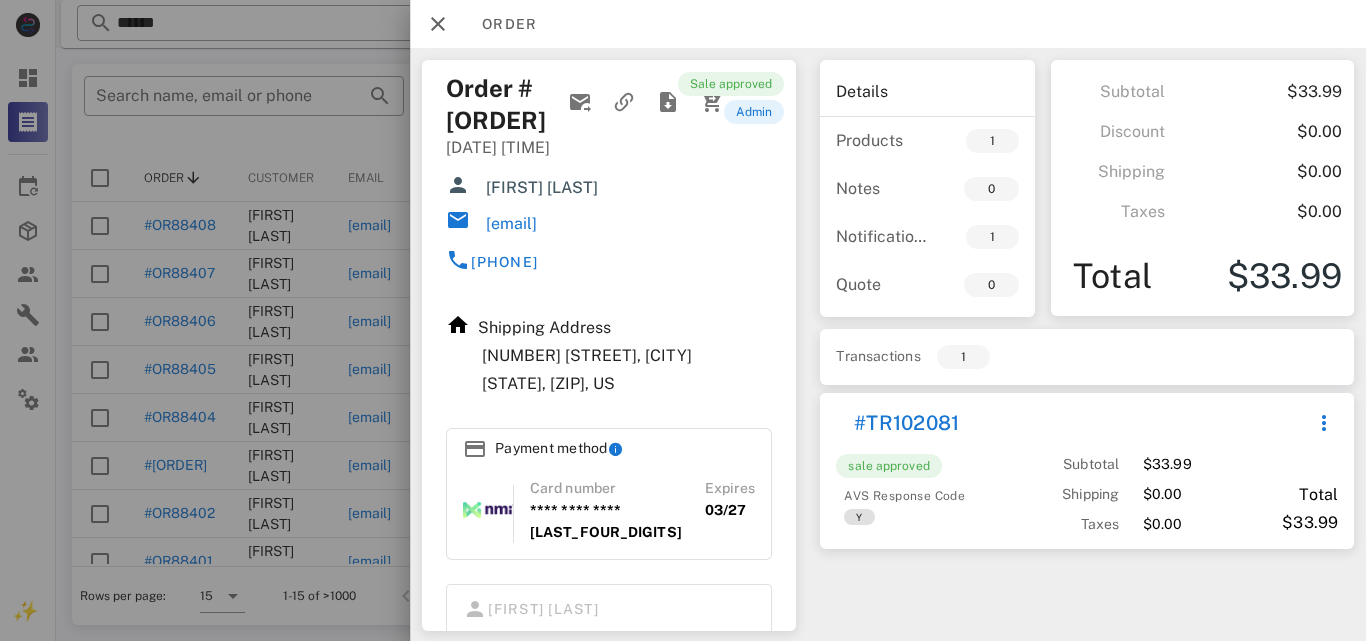 click at bounding box center (683, 320) 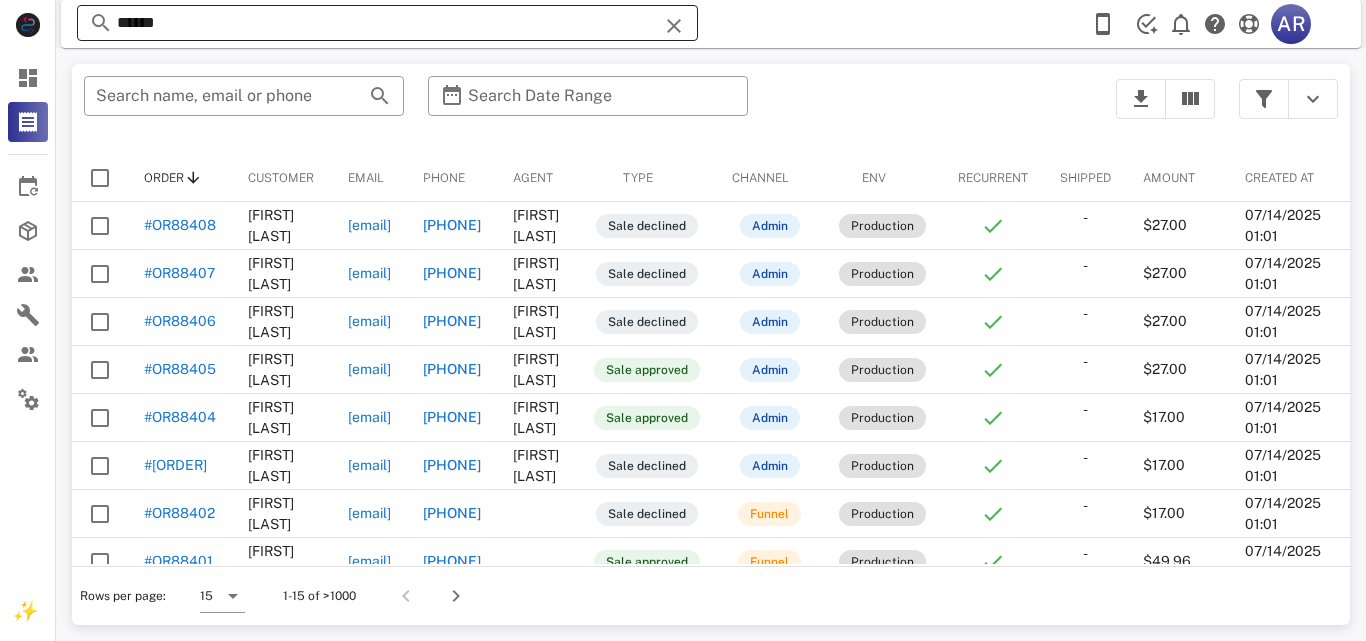 click on "******" at bounding box center [387, 23] 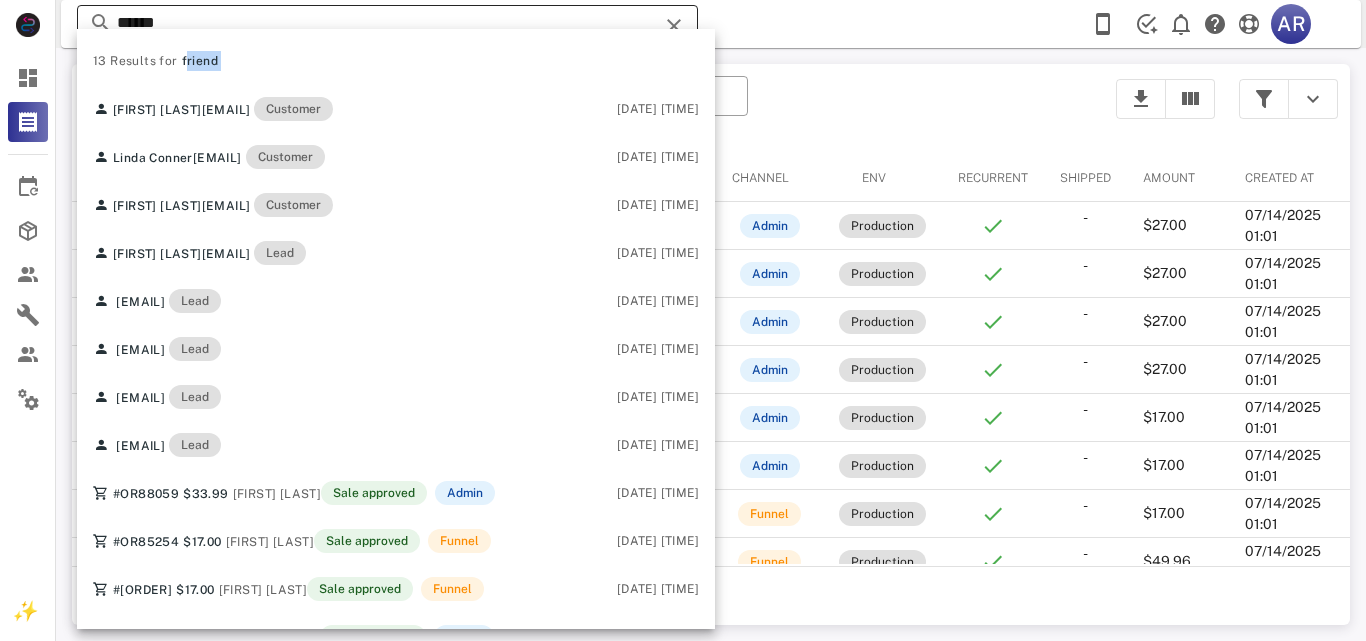 click on "13 Results for    friend   [FIRST] [LAST]   [EMAIL]   Customer   [DATE] [TIME]   [FIRST] [LAST]   [EMAIL]   Customer   [DATE] [TIME]   [FIRST] [LAST]   [EMAIL]   Customer   [DATE] [TIME]   [FIRST] [LAST]   [EMAIL]   Lead   [DATE] [TIME]      [EMAIL]   Lead   [DATE] [TIME]      [EMAIL]   Lead   [DATE] [TIME]      [EMAIL]   Lead   [DATE] [TIME]      [EMAIL]   Lead   [DATE] [TIME]   #OR88059   $33.99   [FIRST] [LAST]   Sale approved   Admin   [DATE] [TIME]   #OR85254   $17.00   [FIRST] [LAST]   Sale approved   Funnel   [DATE] [TIME]   #OR83444   $17.00   [FIRST] [LAST]   Sale approved   Funnel   [DATE] [TIME]   #OR83377   $33.99   [FIRST] [LAST]   Sale approved   Admin   [DATE] [TIME]   #OR81770   $17.00   [FIRST] [LAST]   Sale approved   Funnel   [DATE] [TIME]" at bounding box center (396, 329) 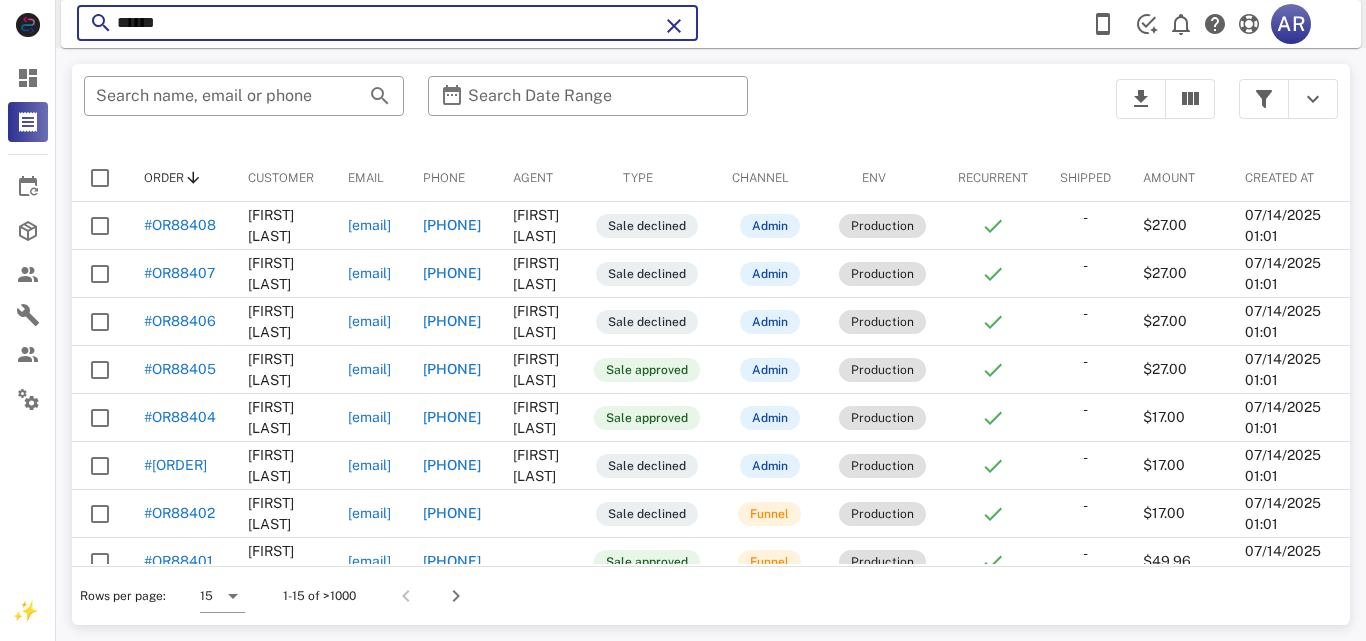 click on "******" at bounding box center (387, 23) 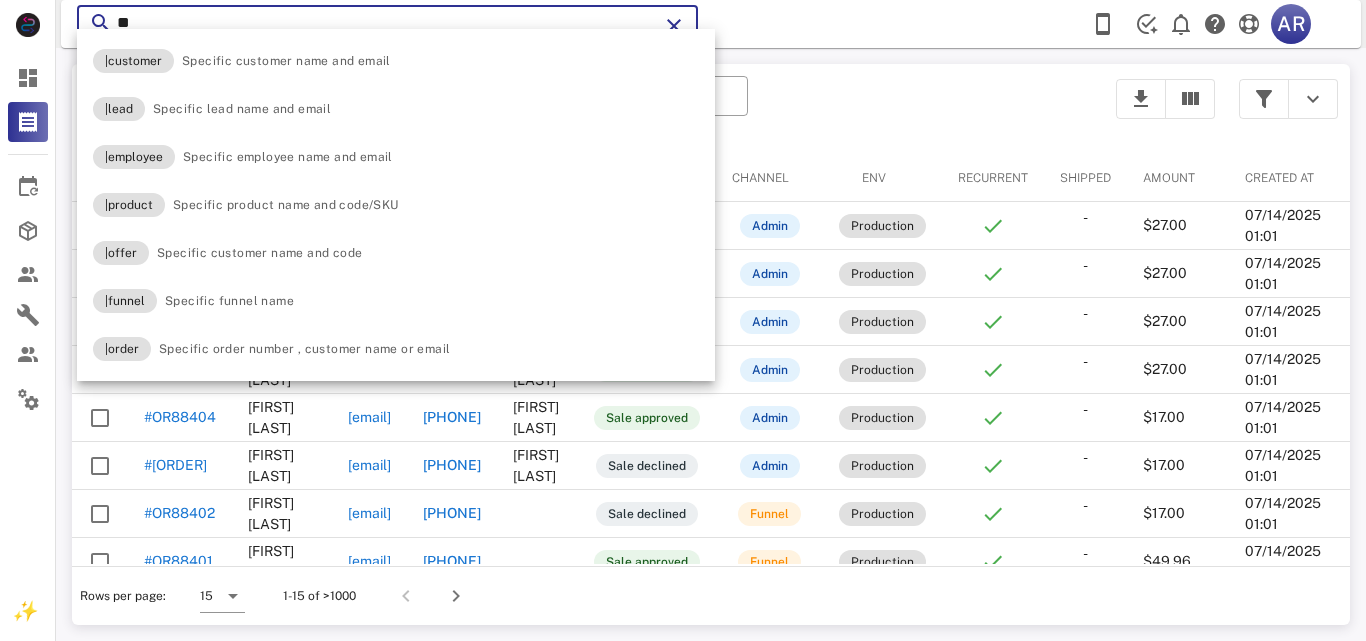 type on "*" 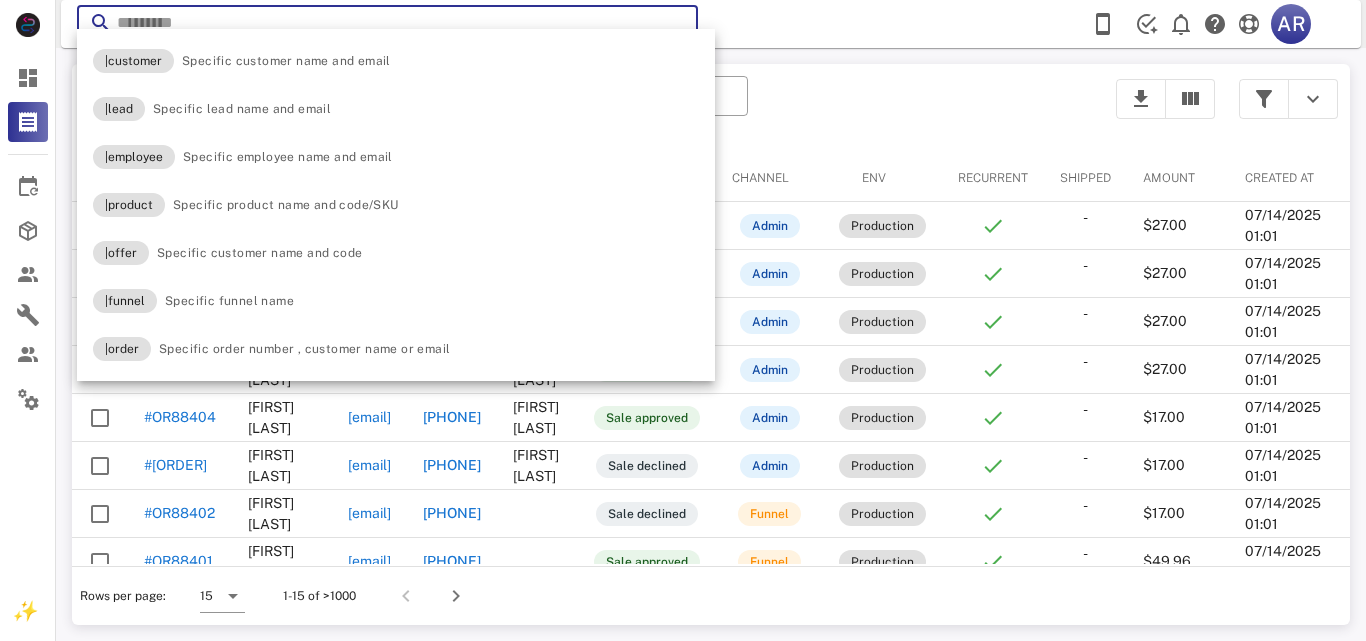 paste on "**********" 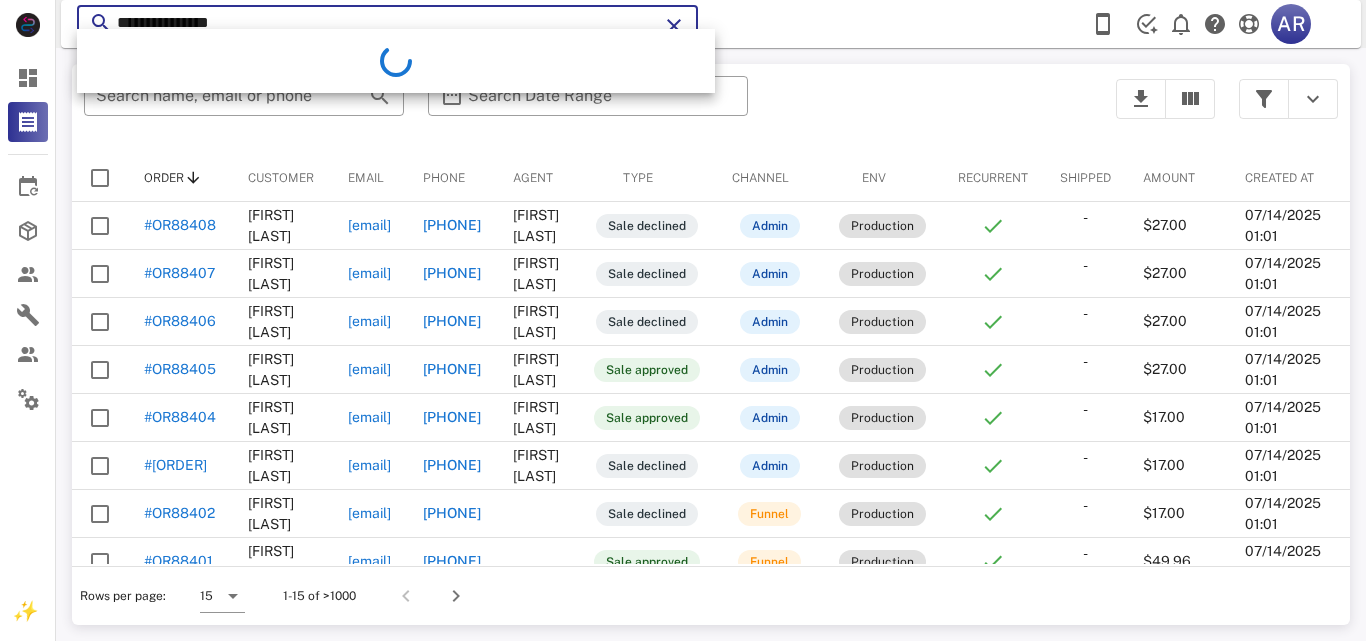 type on "**********" 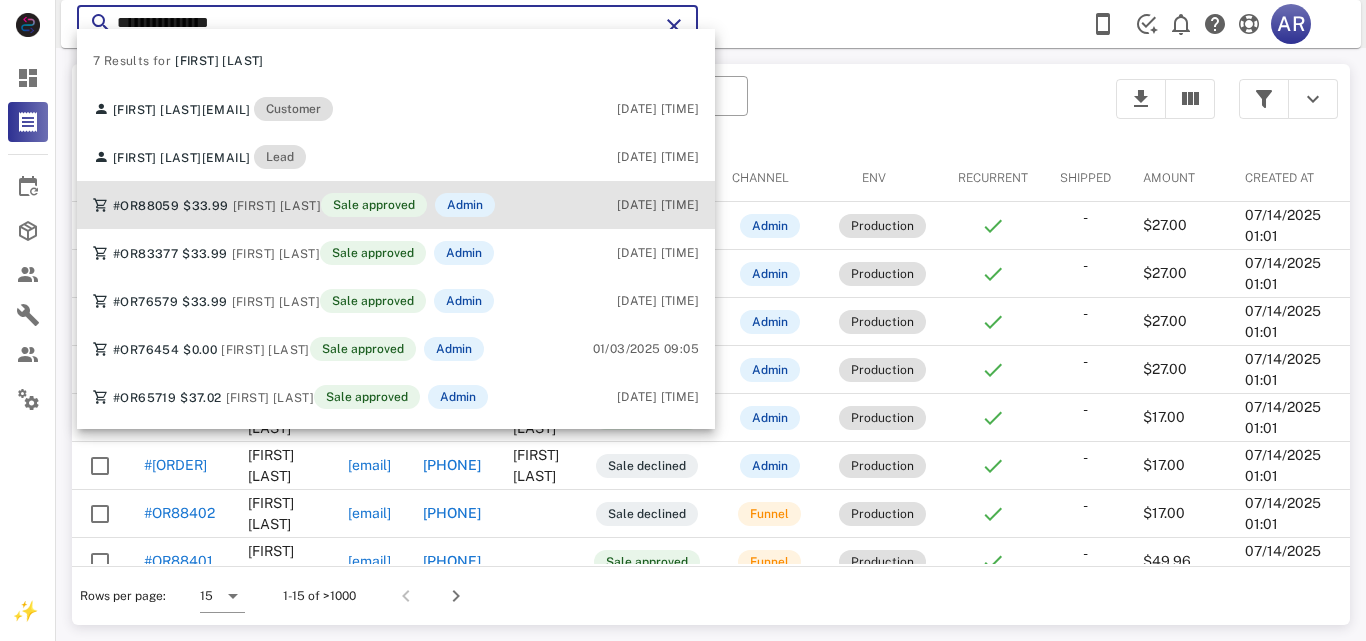 click on "[FIRST] [LAST]" at bounding box center (277, 206) 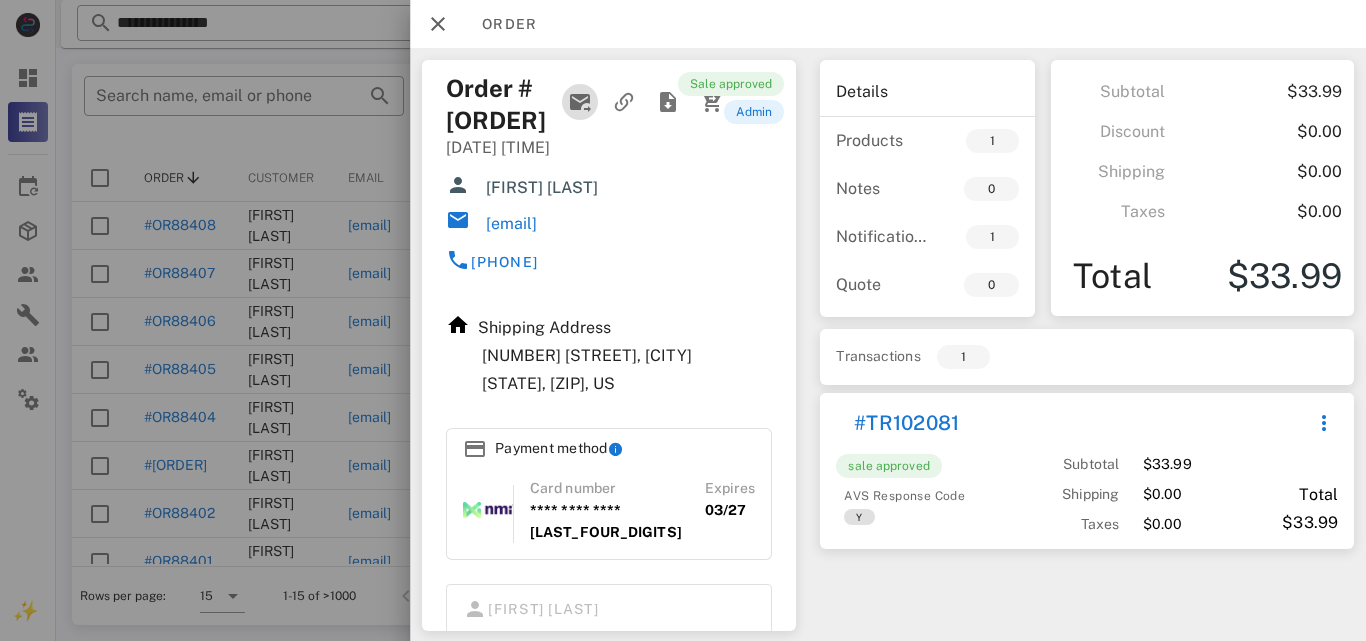click at bounding box center [580, 102] 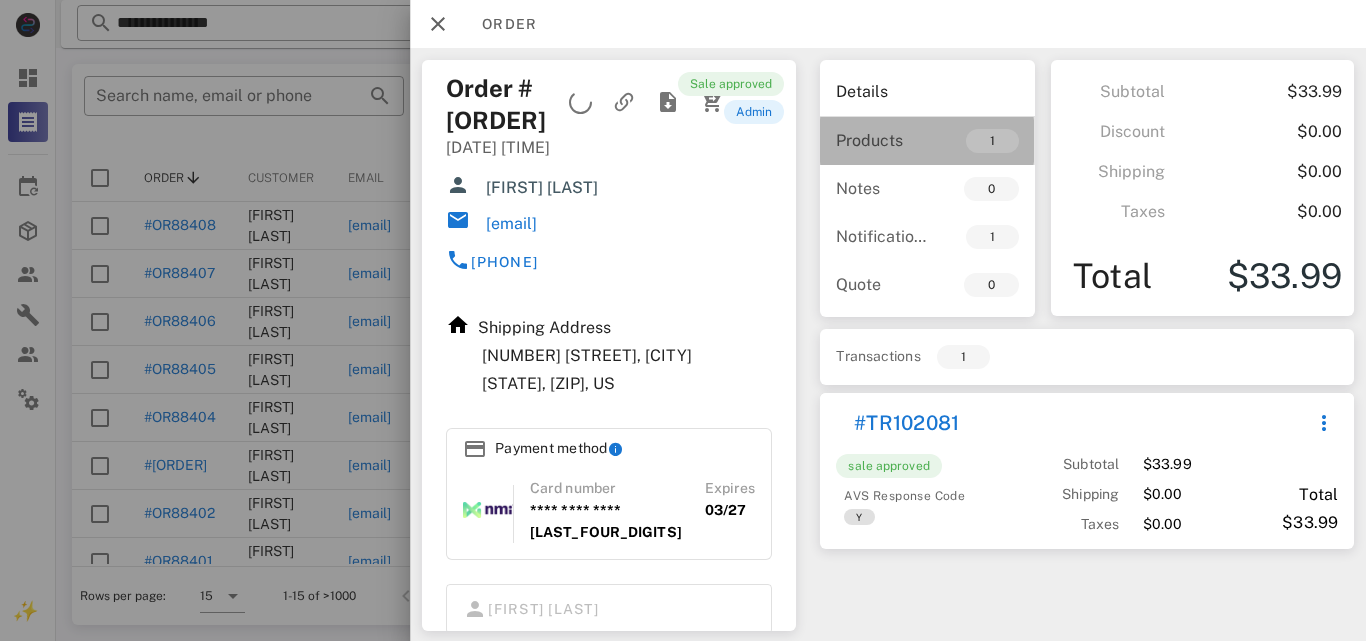 click on "Products  1" at bounding box center [927, 141] 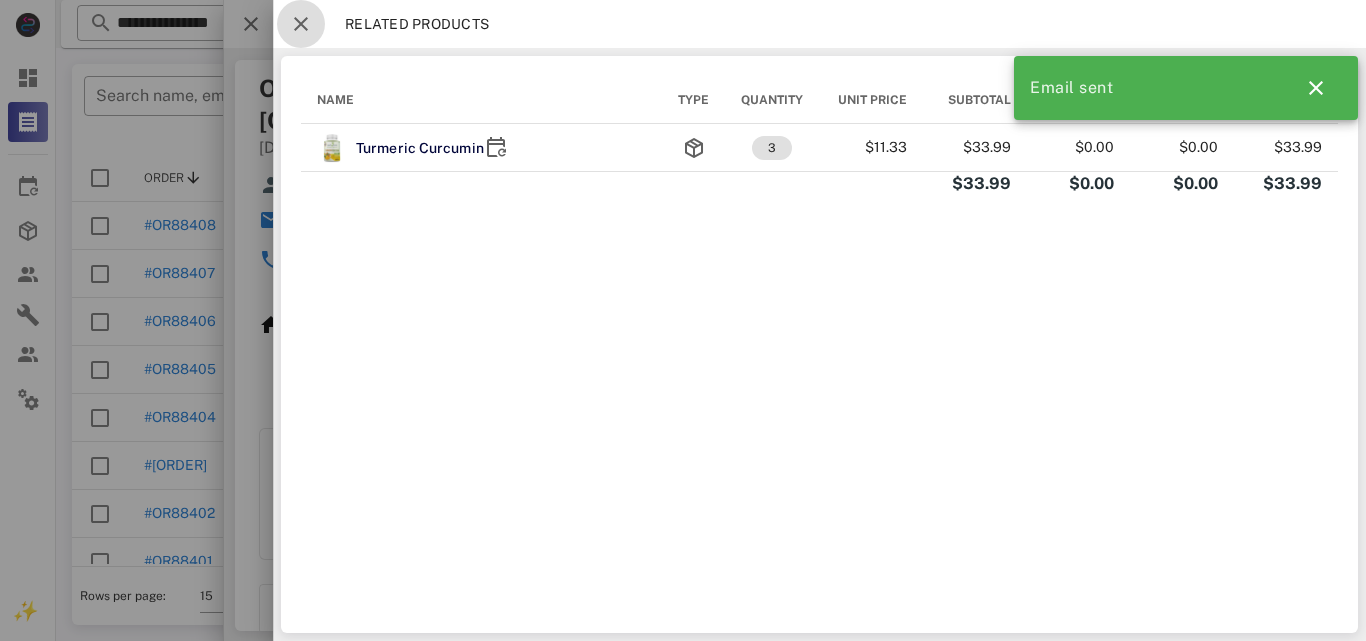 click at bounding box center (301, 24) 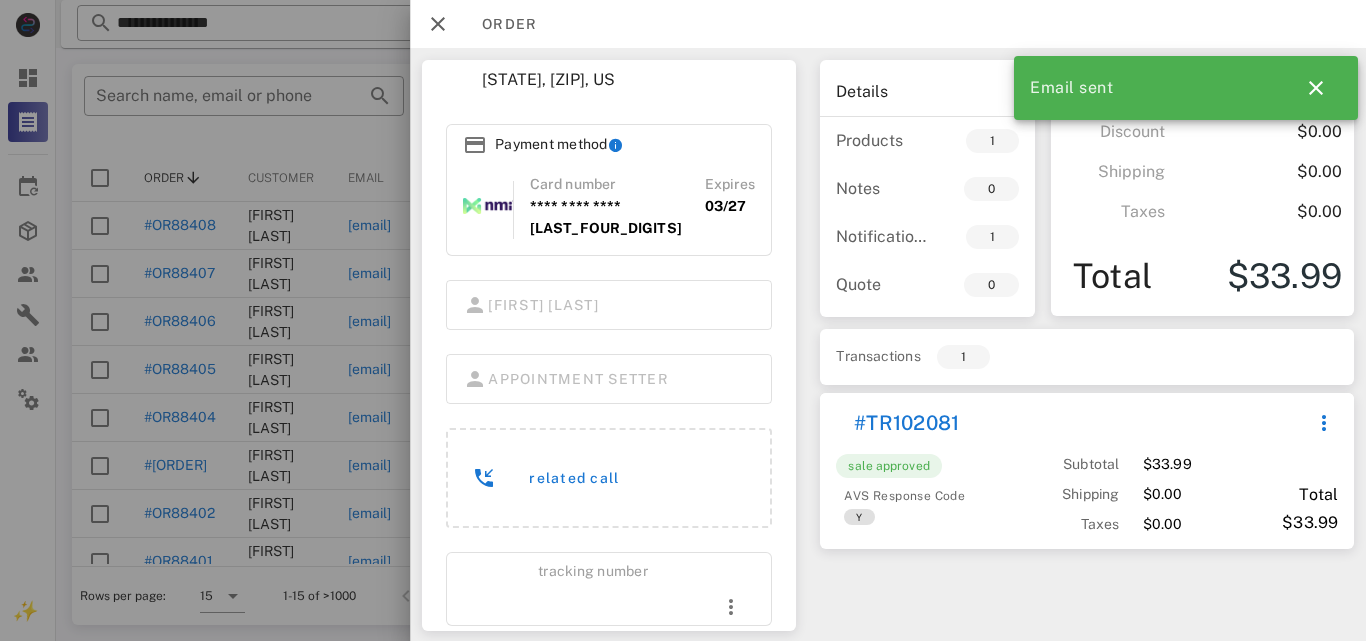 scroll, scrollTop: 349, scrollLeft: 0, axis: vertical 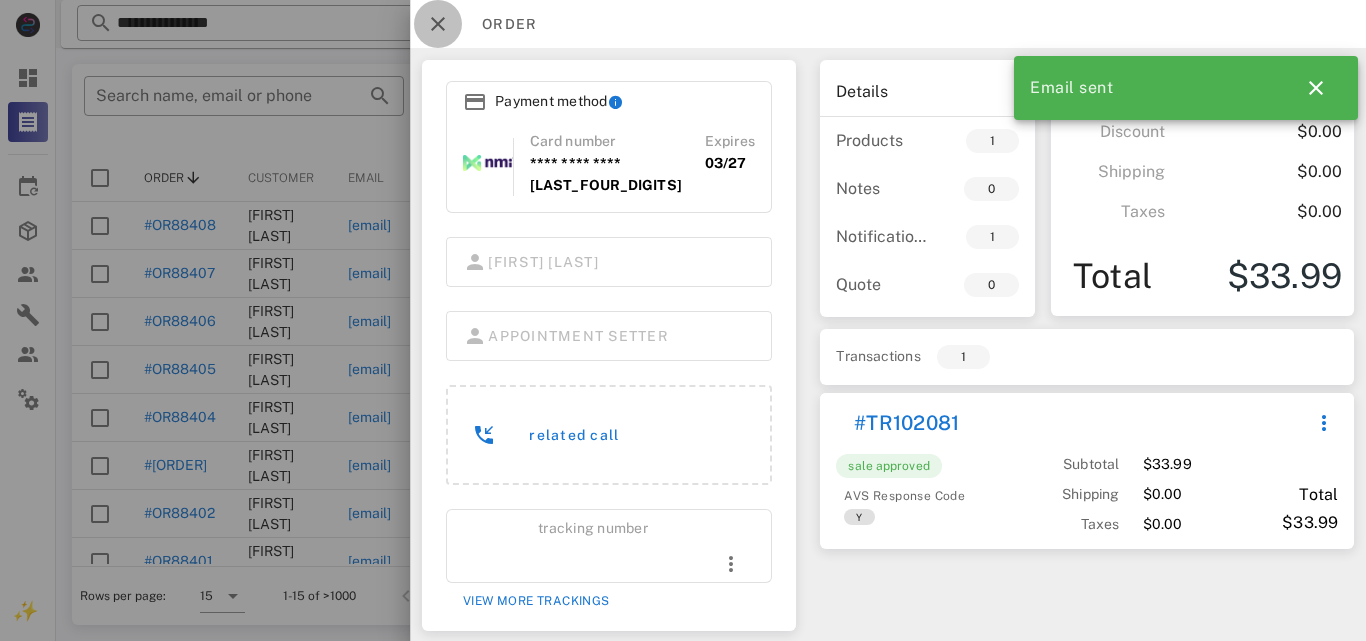 click at bounding box center [438, 24] 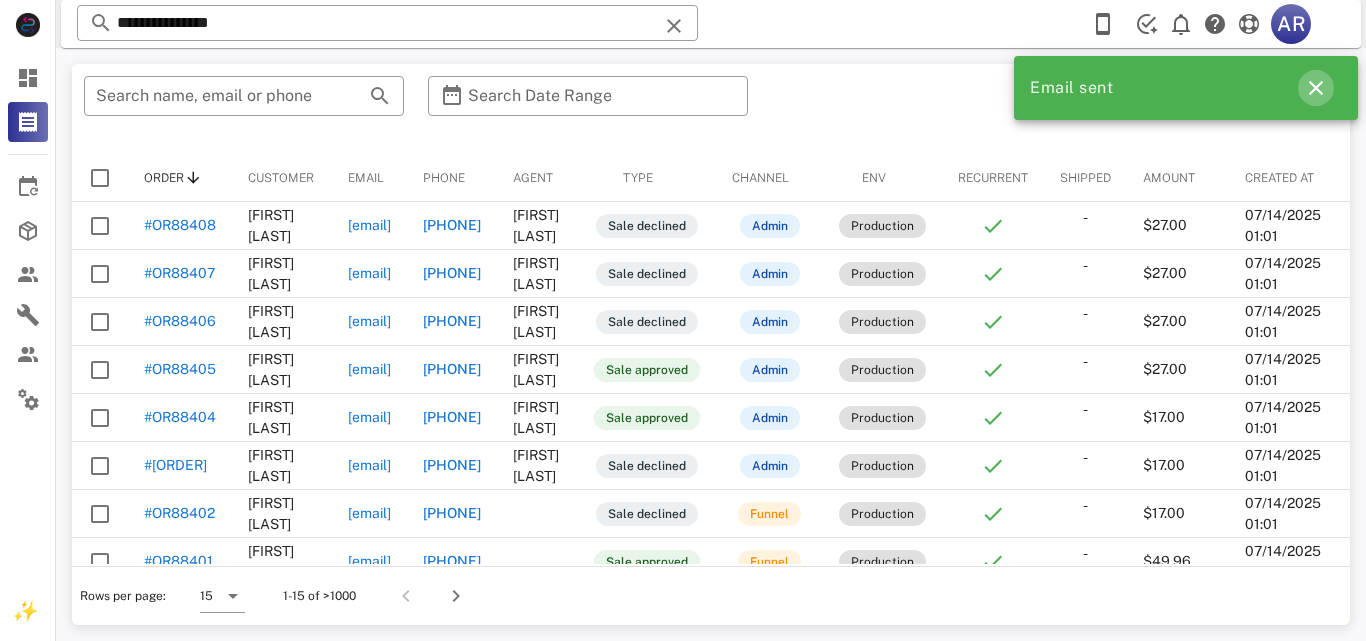 click at bounding box center (1316, 88) 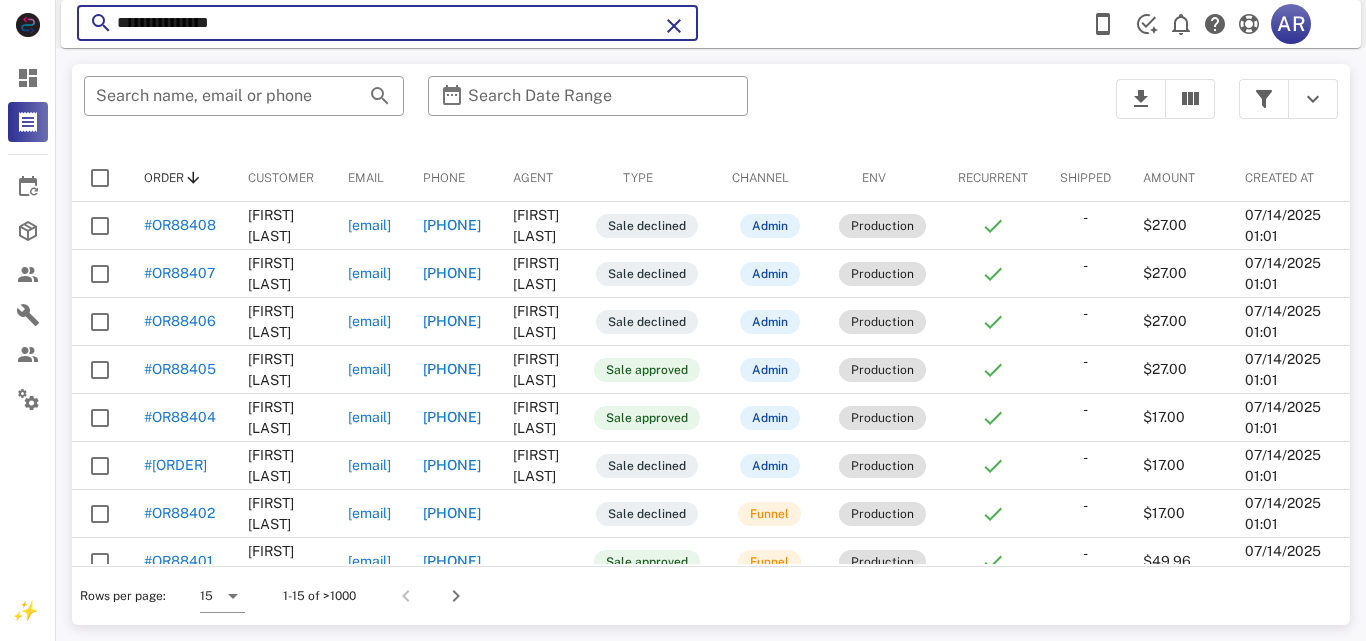 click on "**********" at bounding box center (387, 23) 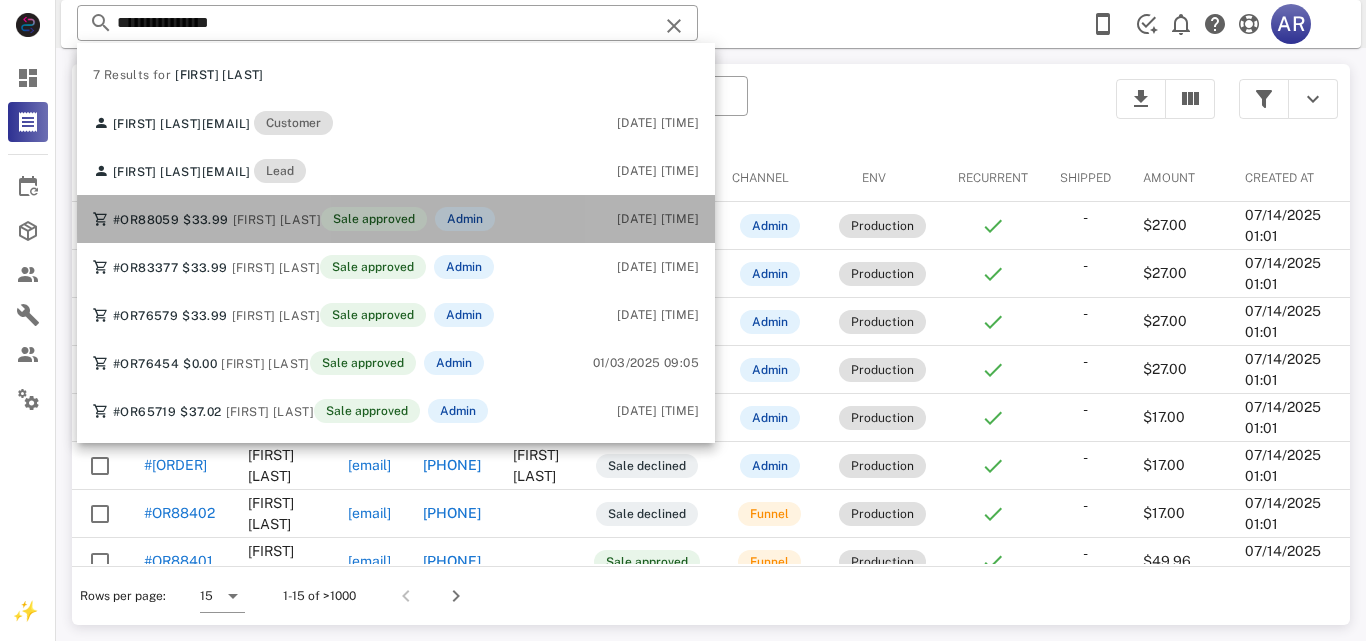 click on "Order #[ORDER] [PRICE] [FIRST] [LAST] Sale approved Admin [DATE] [TIME]" at bounding box center (396, 219) 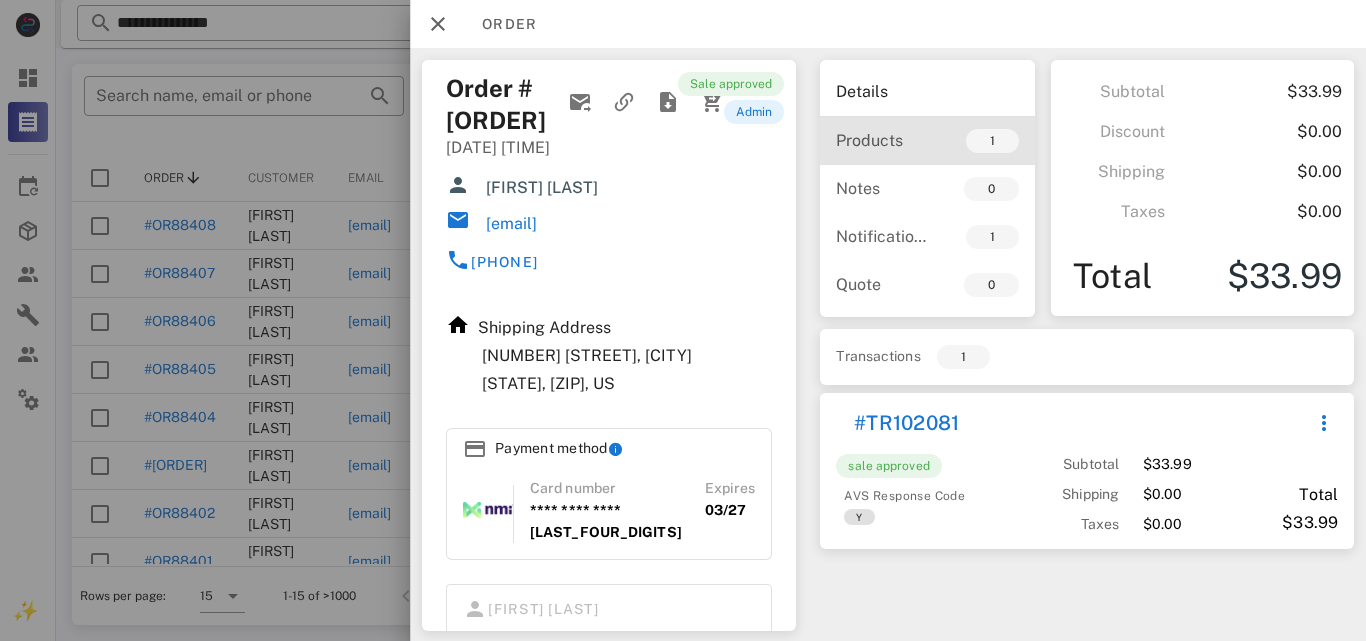 click on "Products" at bounding box center [881, 140] 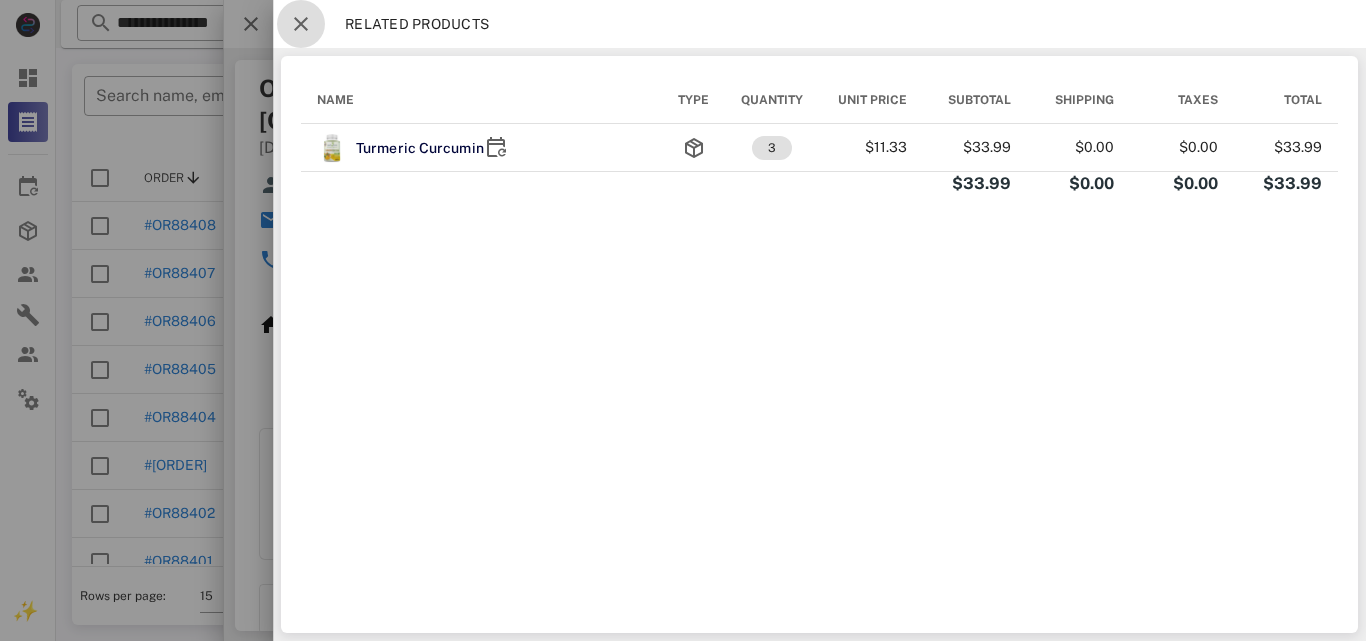 click at bounding box center [301, 24] 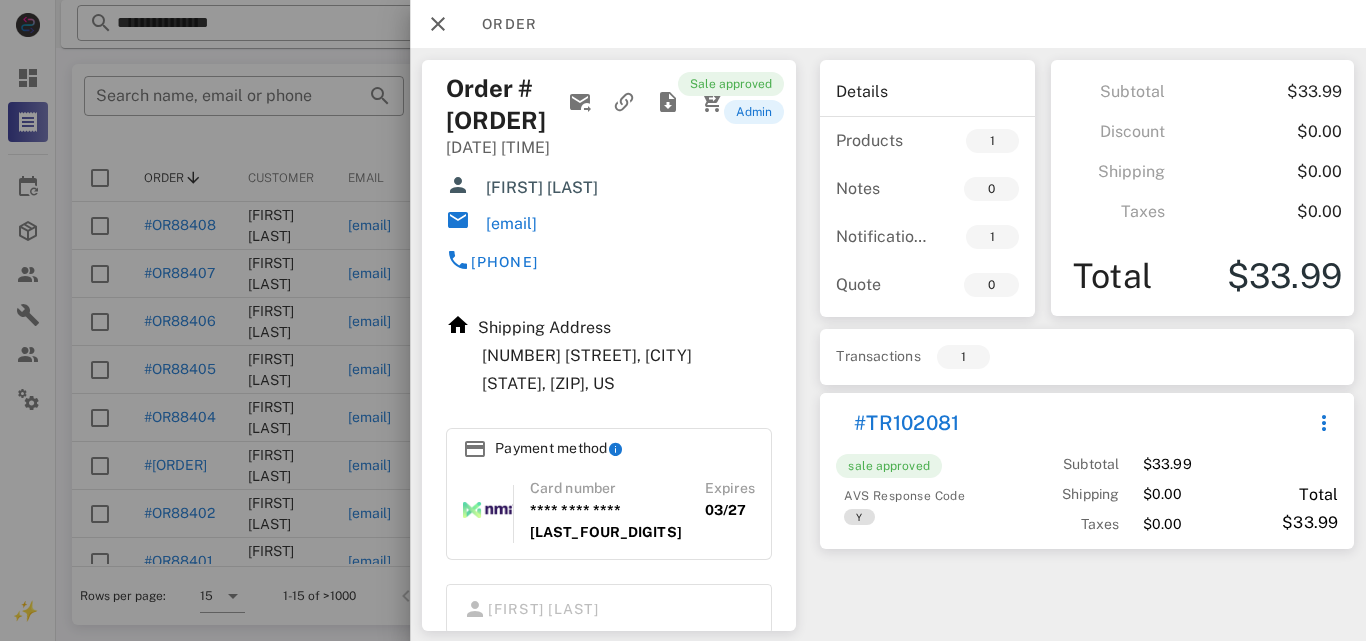 drag, startPoint x: 450, startPoint y: 122, endPoint x: 663, endPoint y: 230, distance: 238.81583 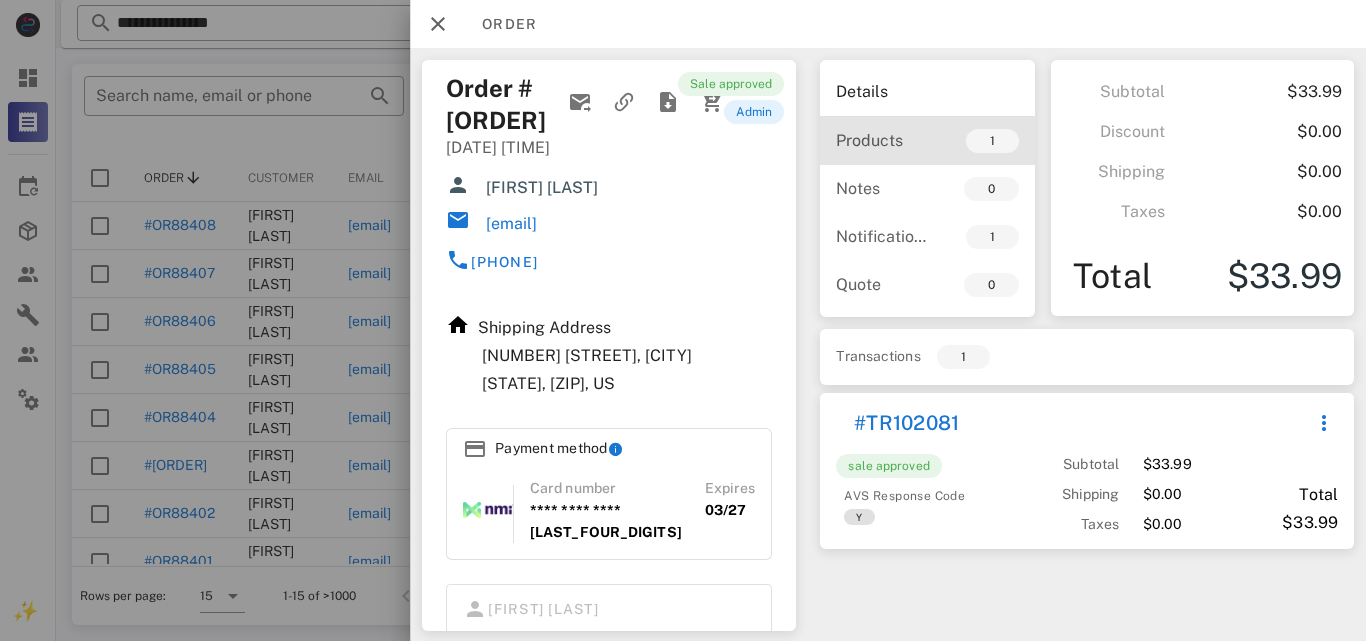 click on "Products" at bounding box center (881, 140) 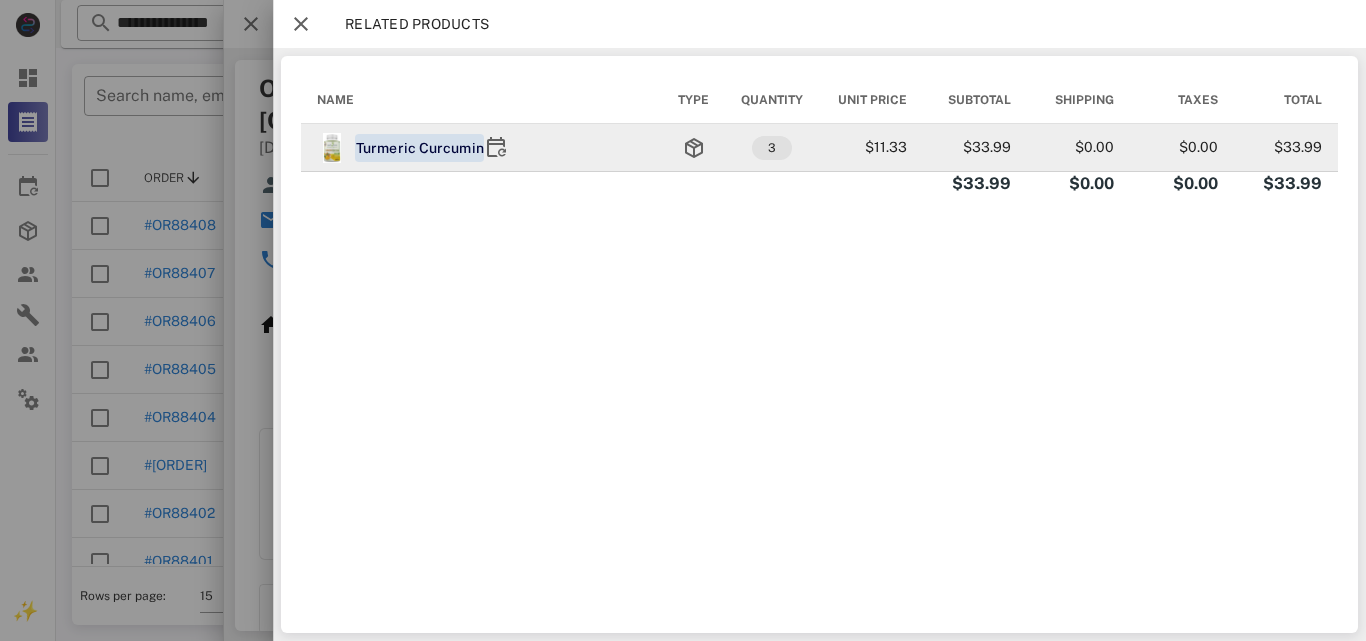 click on "Turmeric Curcumin" at bounding box center [419, 148] 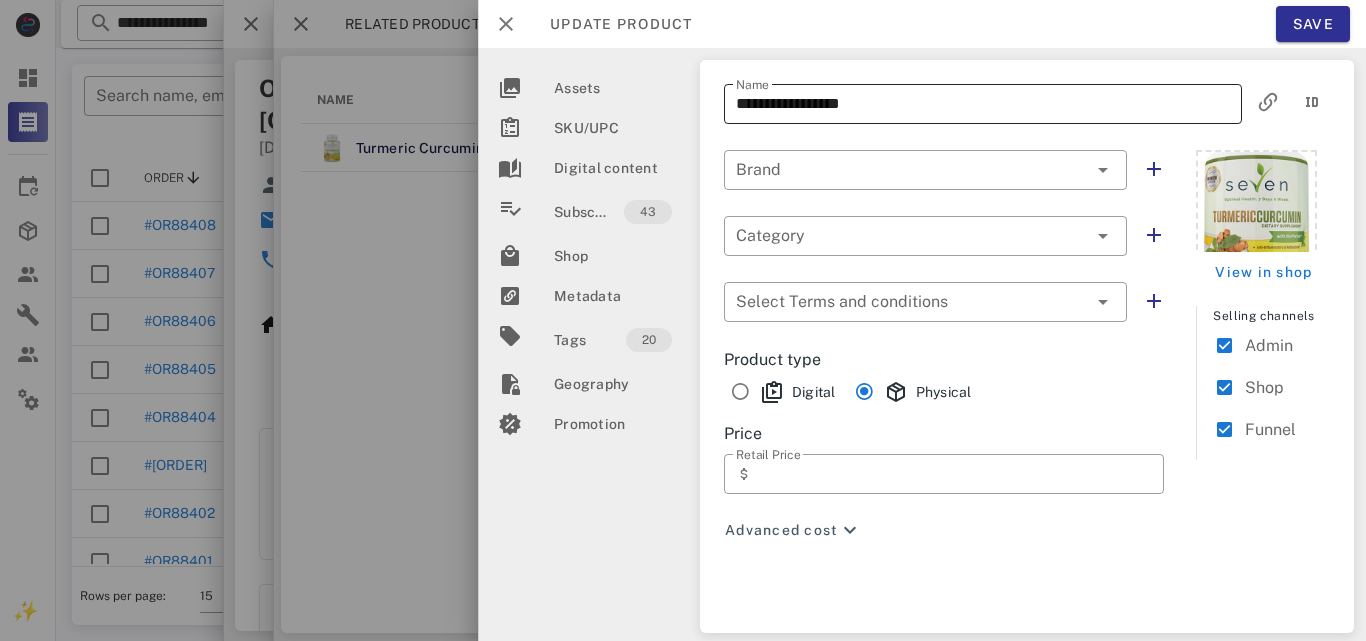 type on "**********" 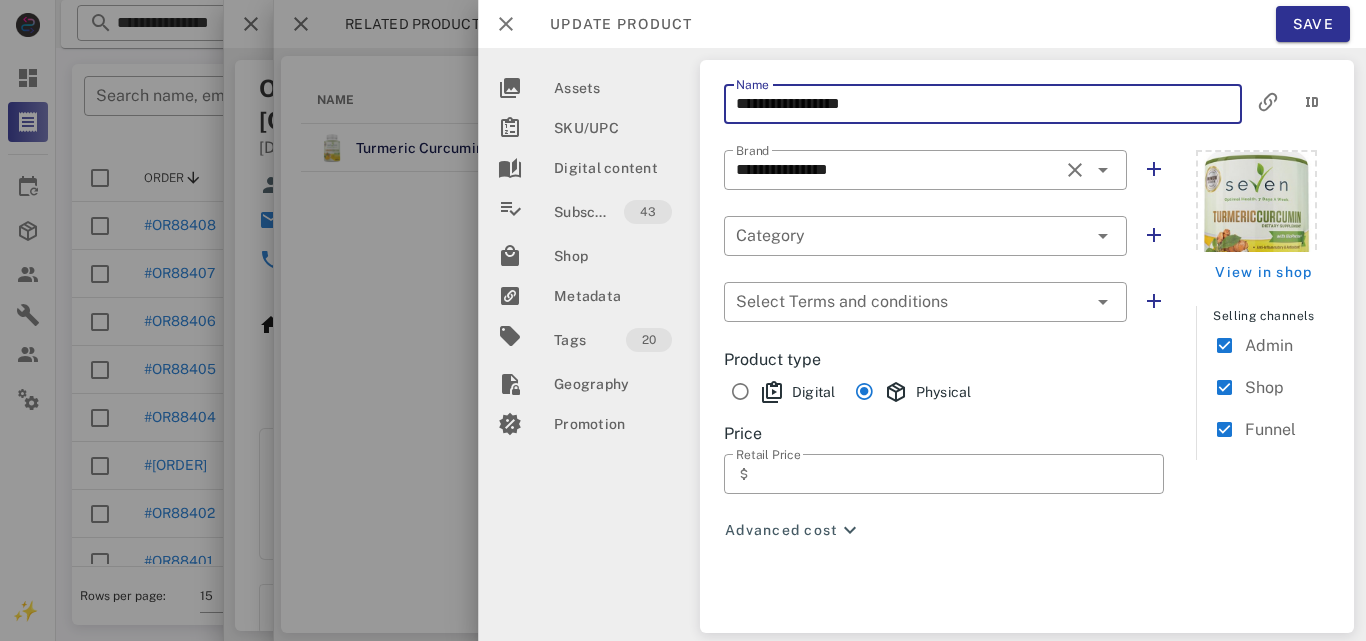 click on "**********" at bounding box center [983, 104] 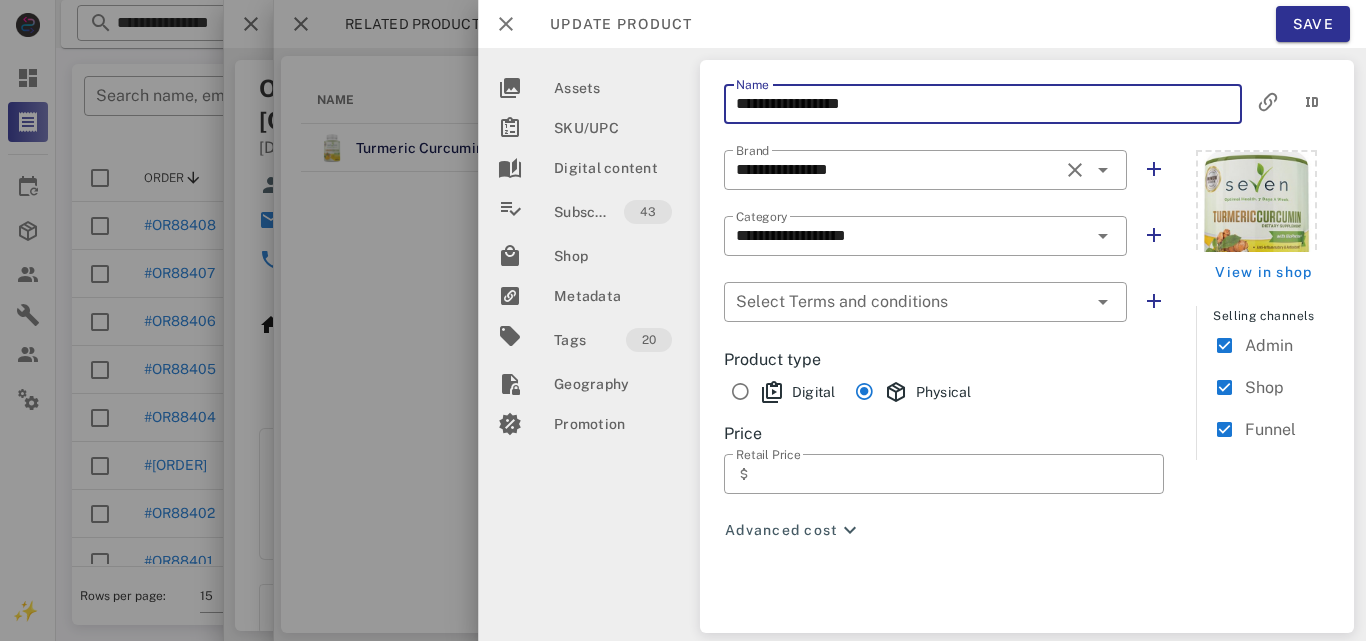 click on "**********" at bounding box center [983, 104] 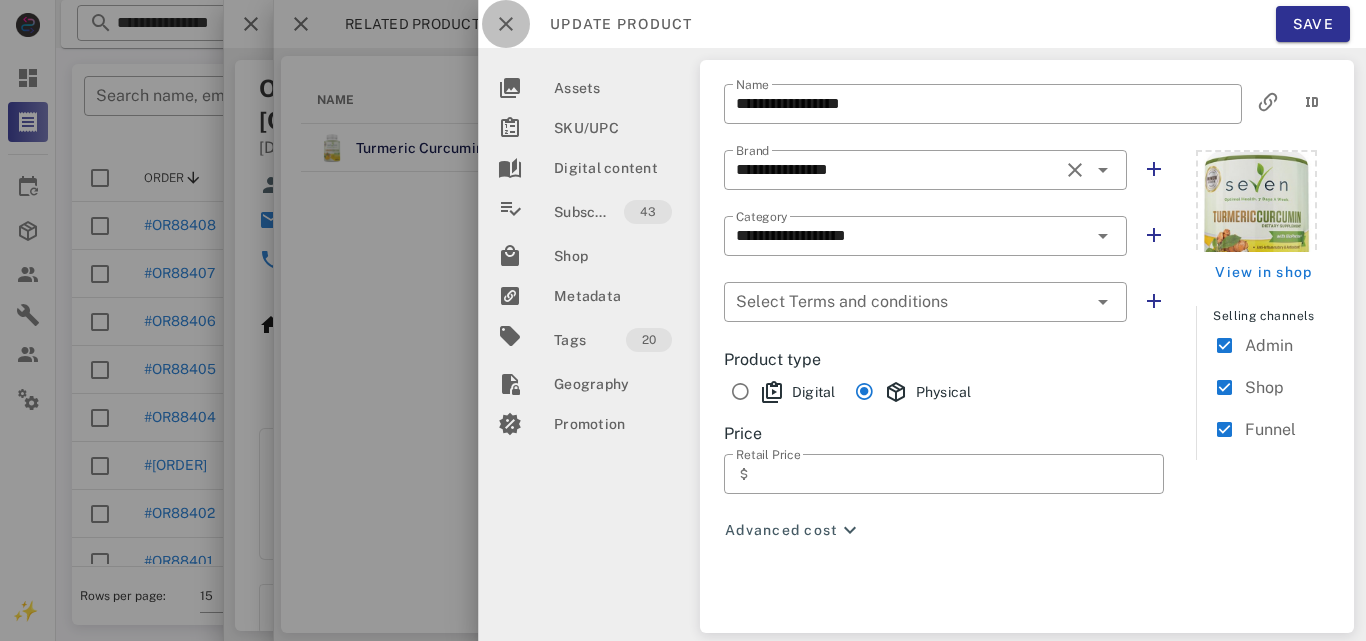 click at bounding box center (506, 24) 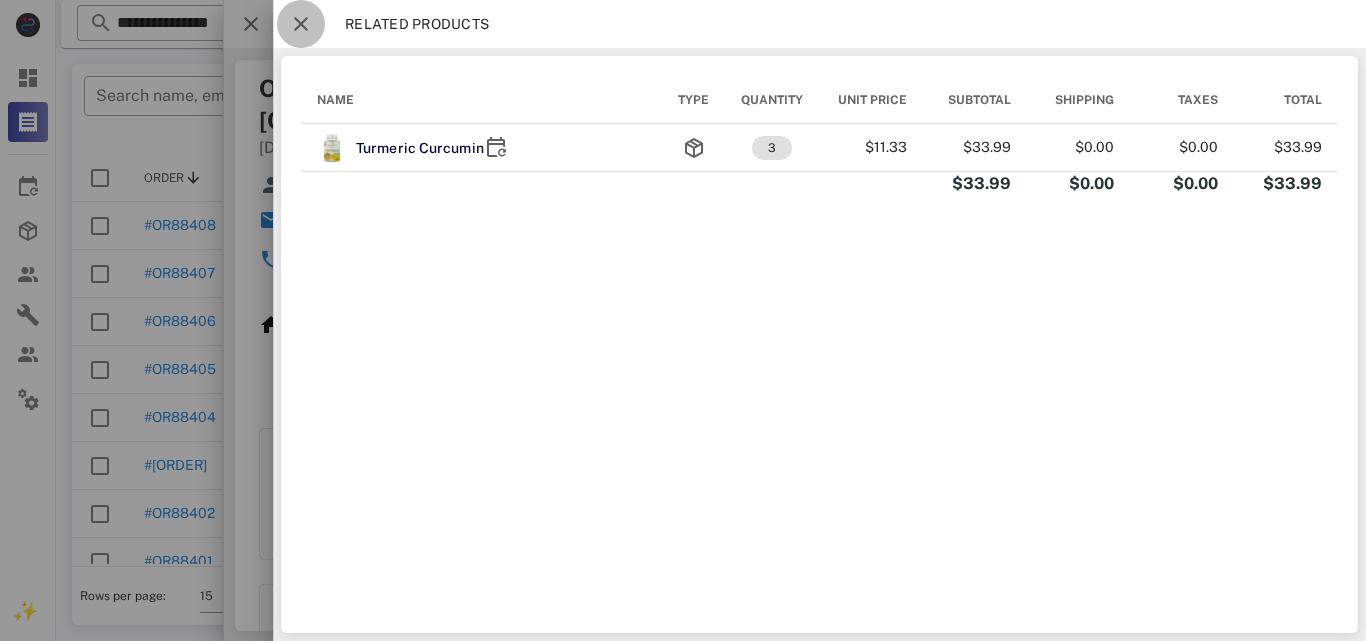 click at bounding box center [301, 24] 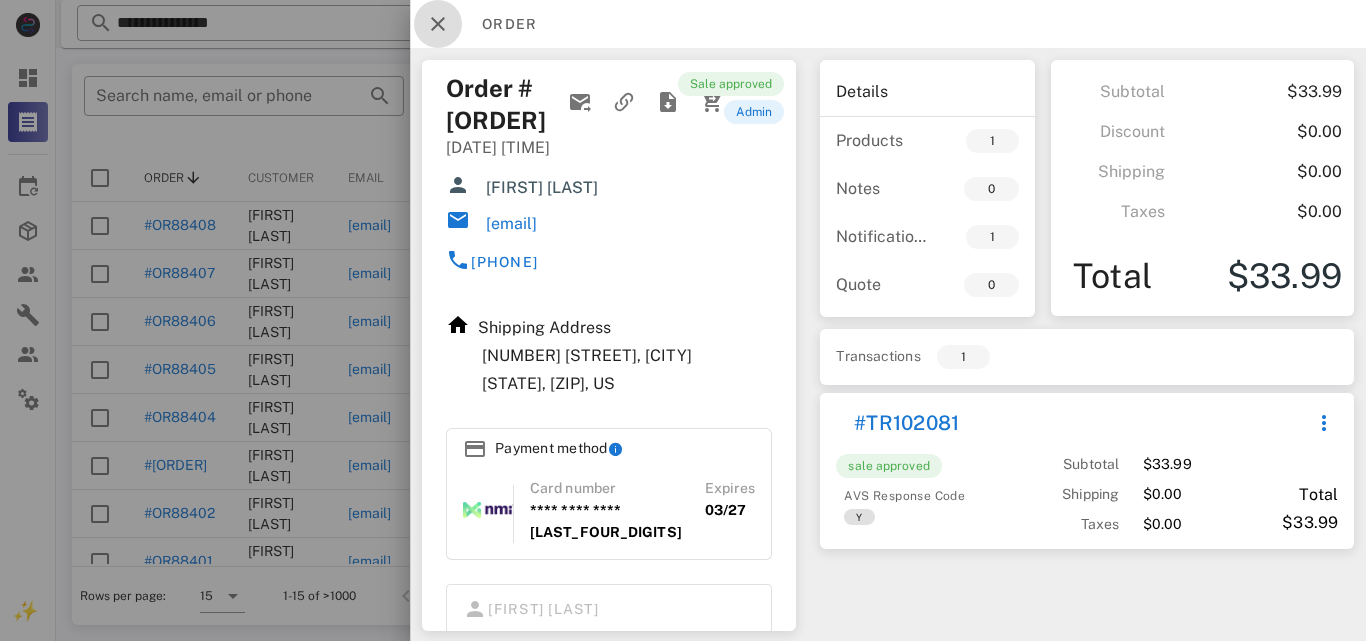 drag, startPoint x: 443, startPoint y: 17, endPoint x: 1008, endPoint y: -87, distance: 574.49194 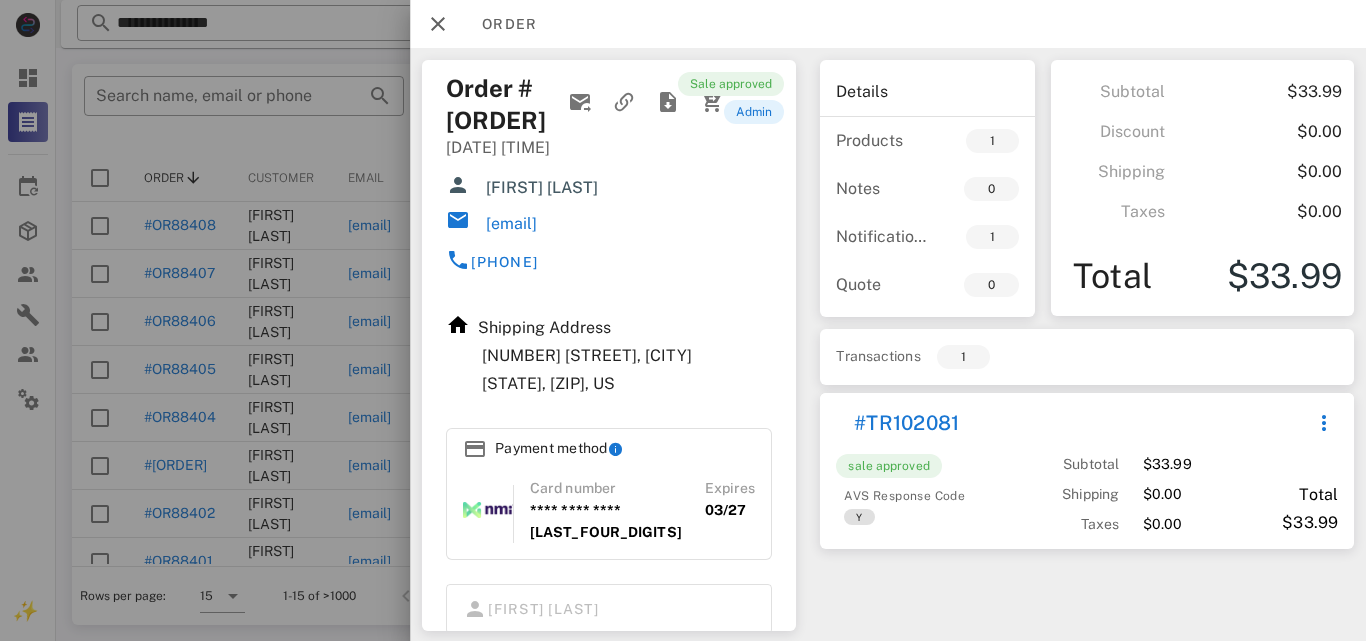 drag, startPoint x: 448, startPoint y: 126, endPoint x: 663, endPoint y: 216, distance: 233.07724 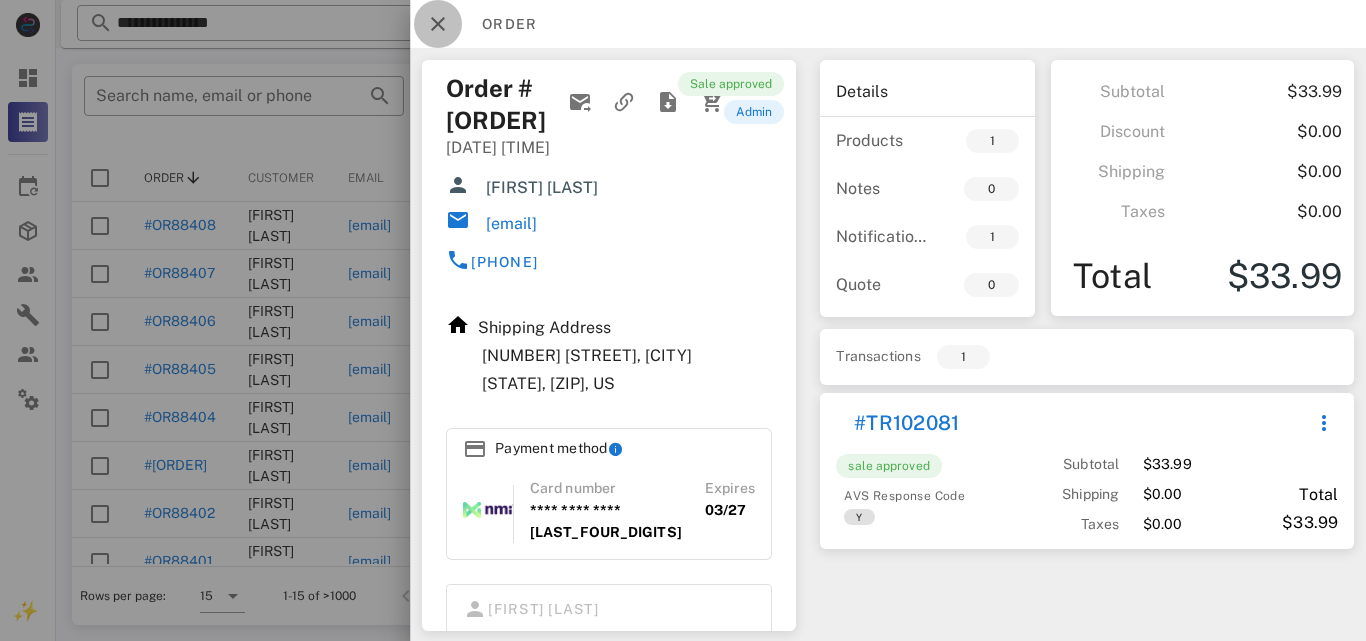 click at bounding box center (438, 24) 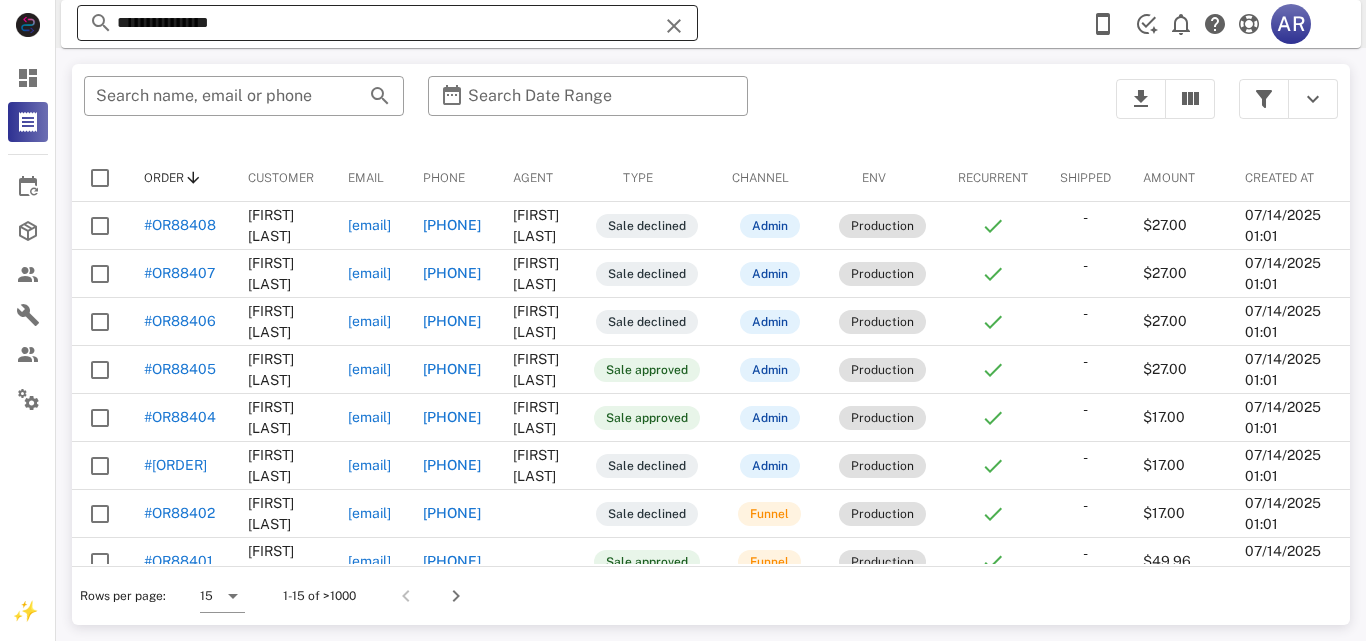 click at bounding box center (674, 26) 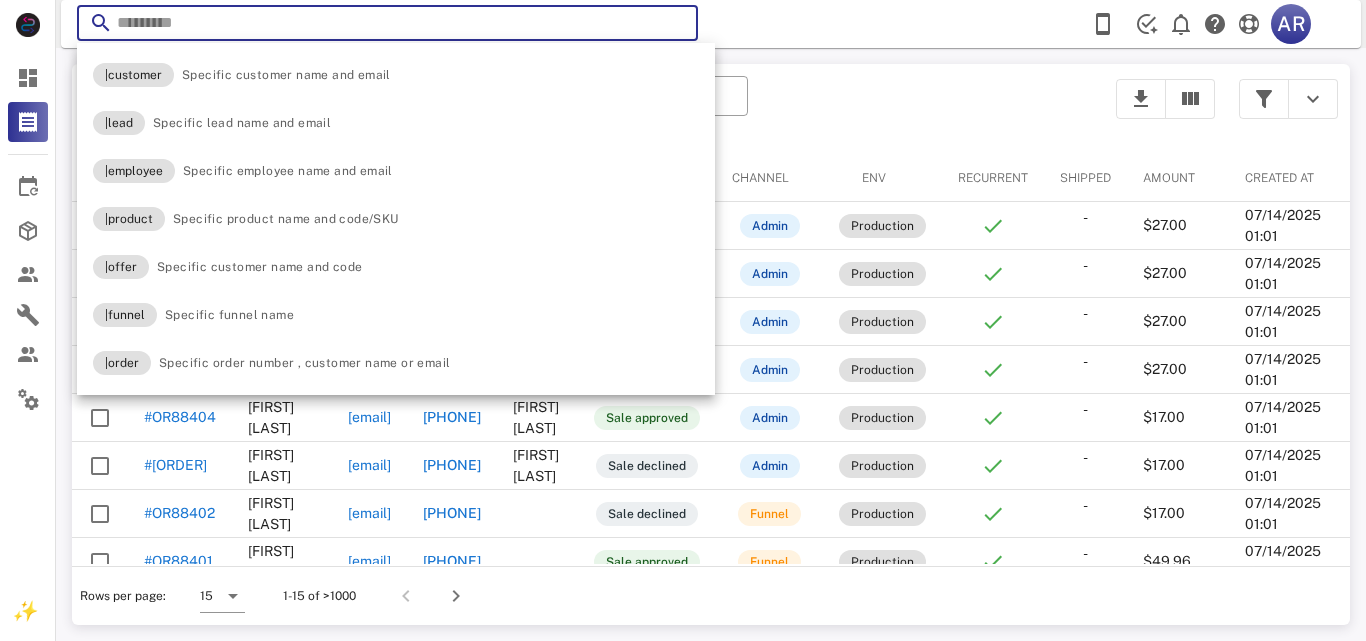 click on "​ AR Reload browser Accept" at bounding box center [711, 24] 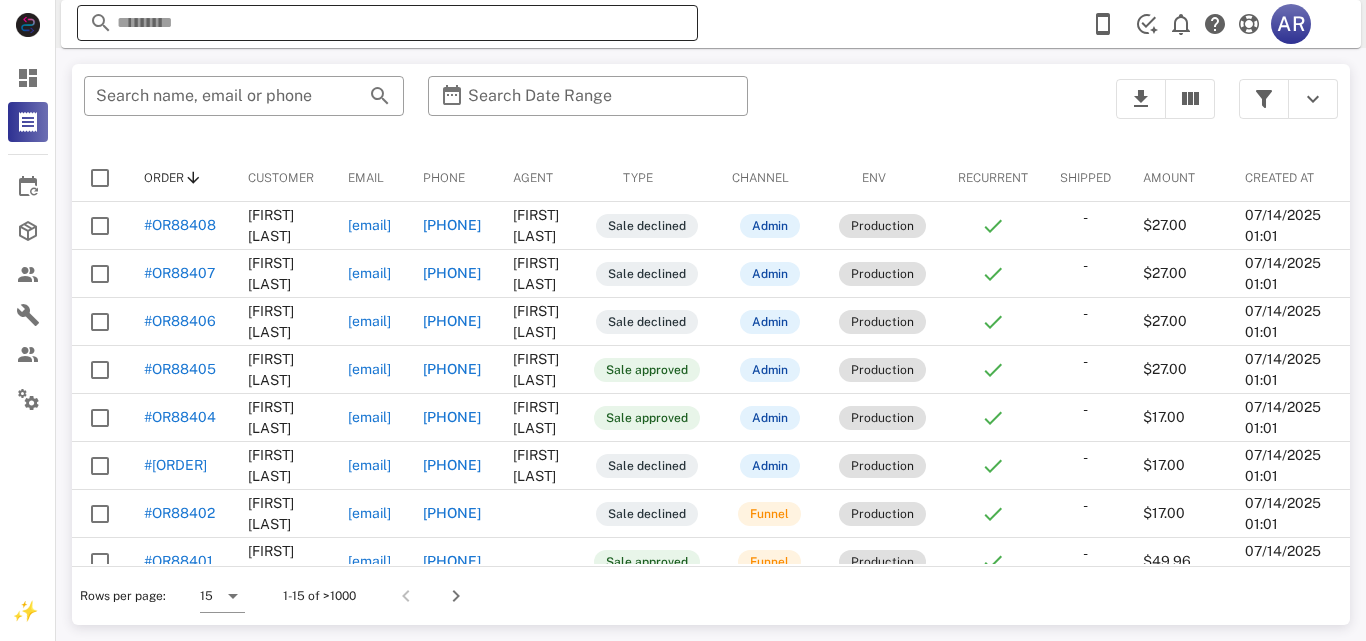 click at bounding box center (387, 23) 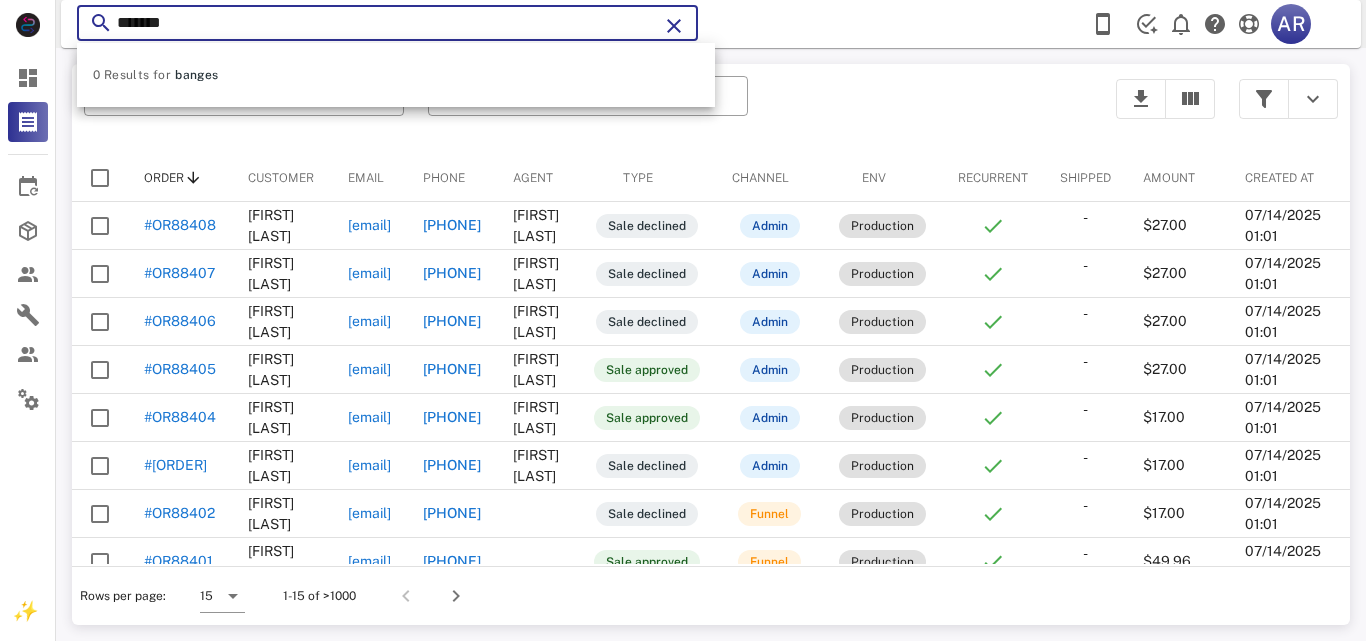 click on "******" at bounding box center [387, 23] 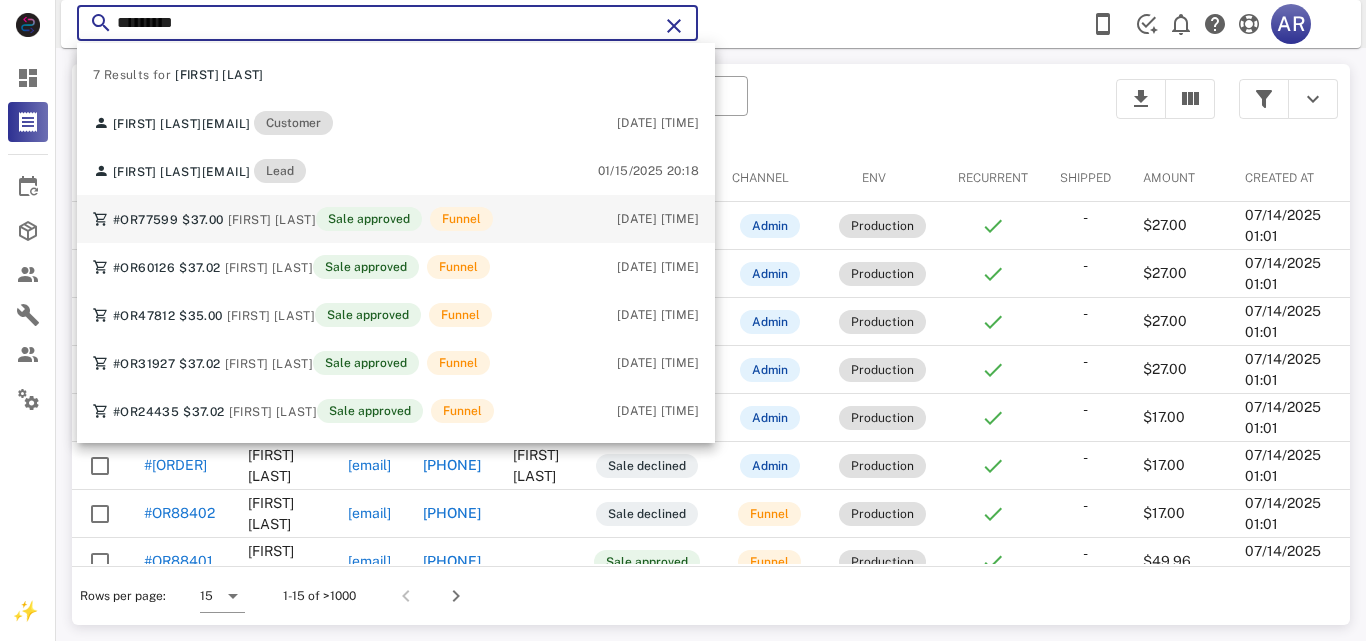 type on "********" 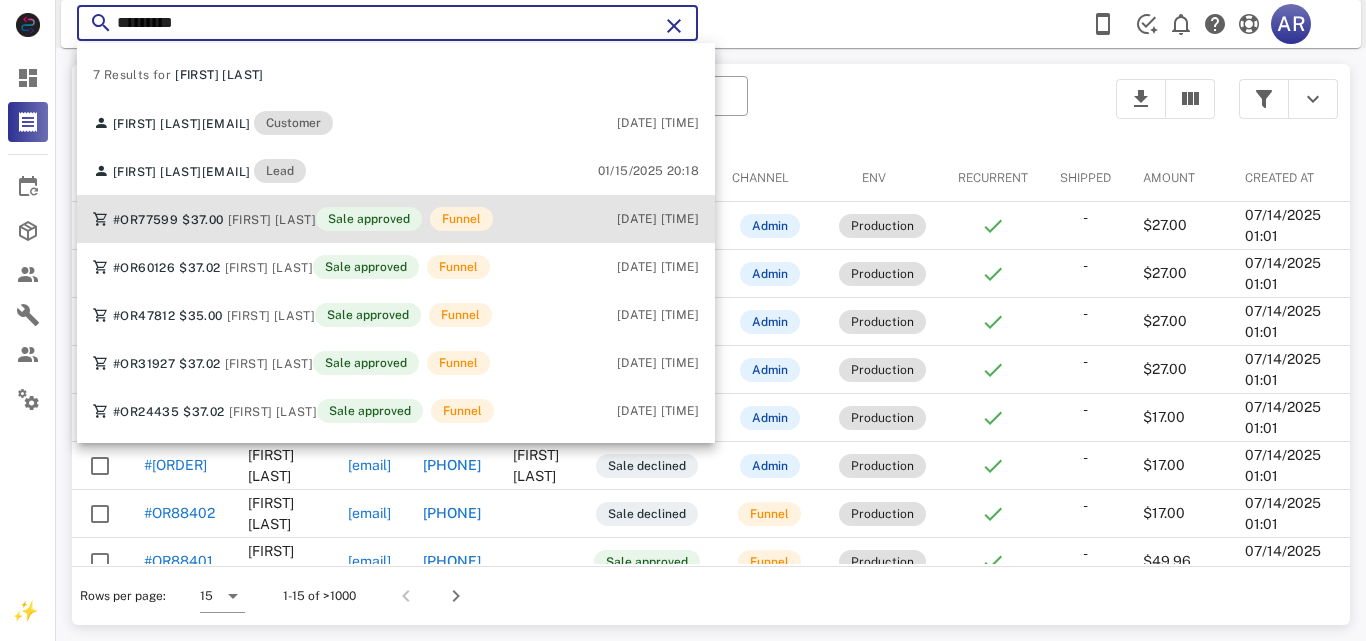 click on "[FIRST] [LAST]" at bounding box center [272, 220] 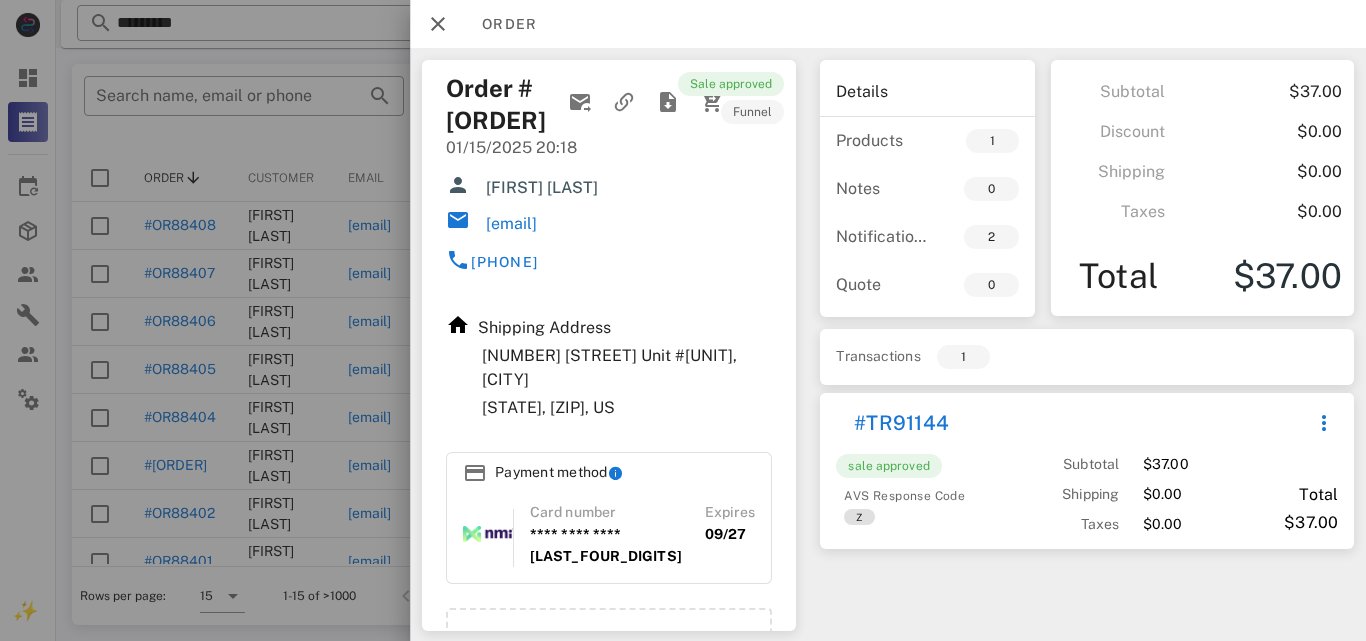 drag, startPoint x: 488, startPoint y: 184, endPoint x: 634, endPoint y: 183, distance: 146.00342 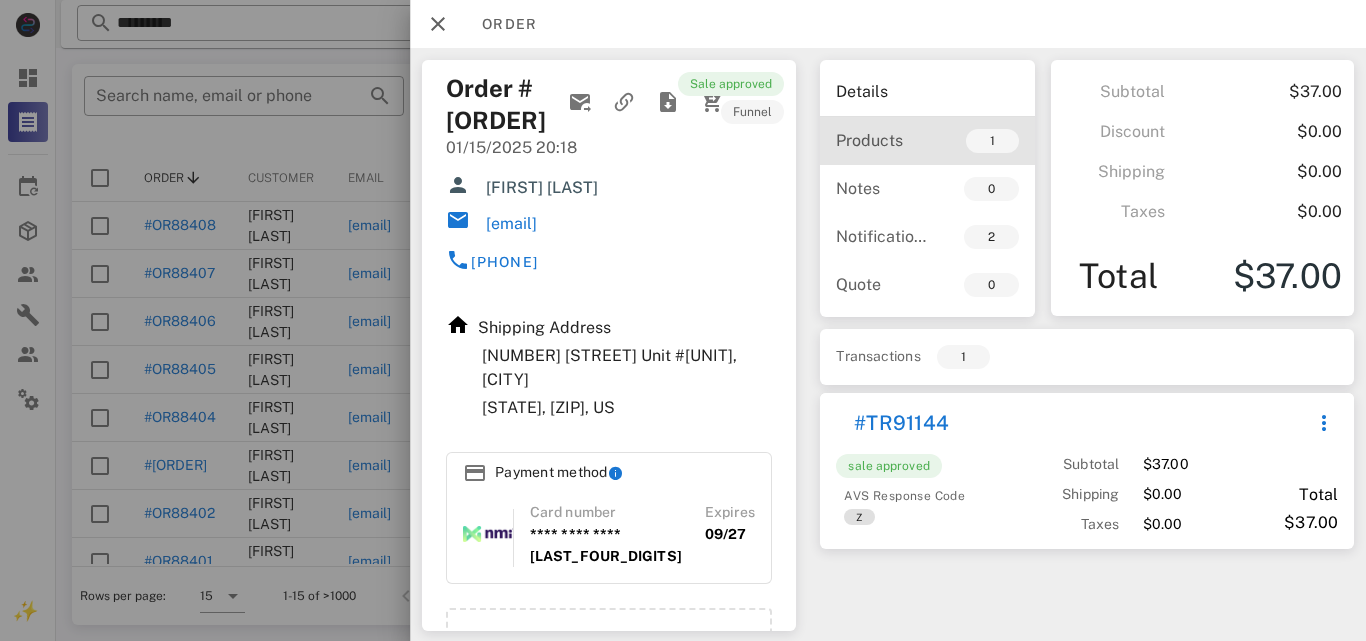 click on "Products" at bounding box center (881, 140) 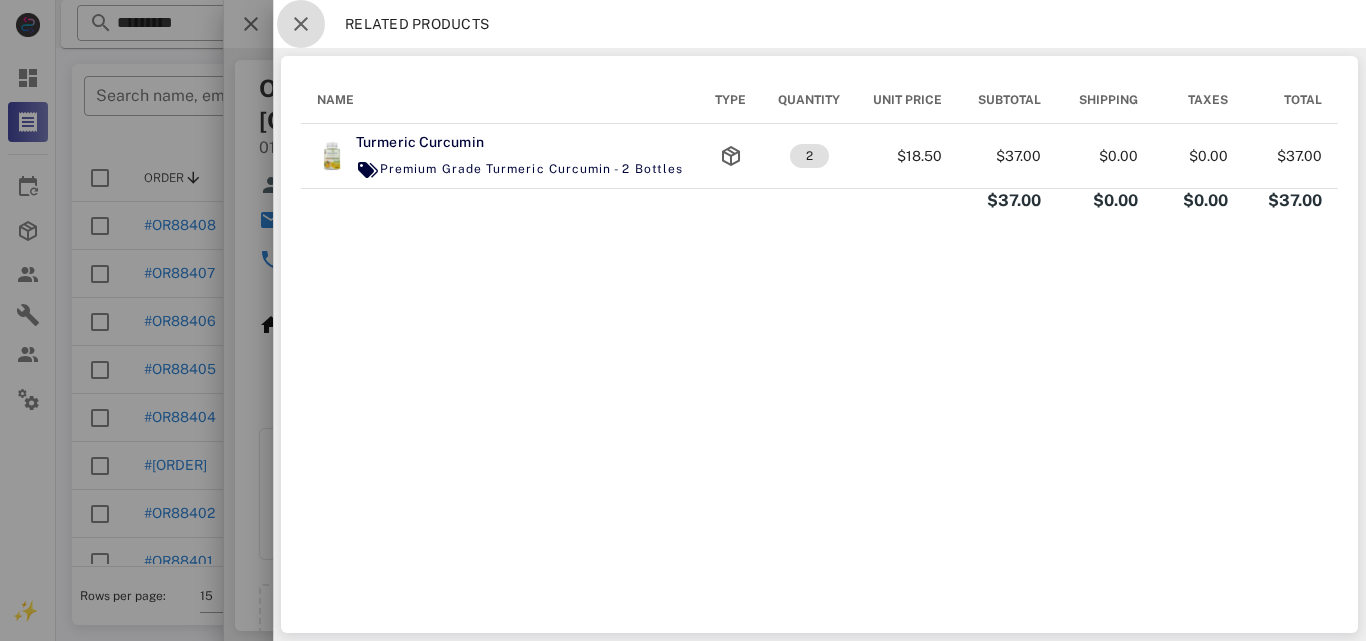 click at bounding box center [301, 24] 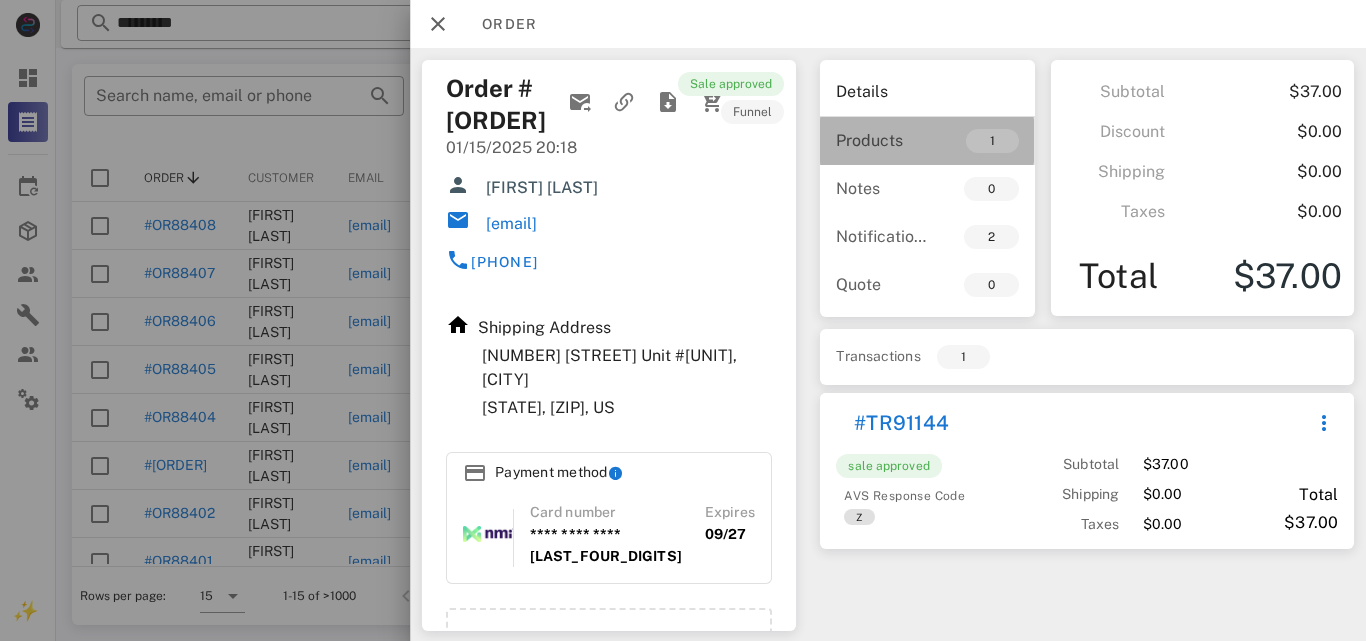 click on "Products" at bounding box center (881, 140) 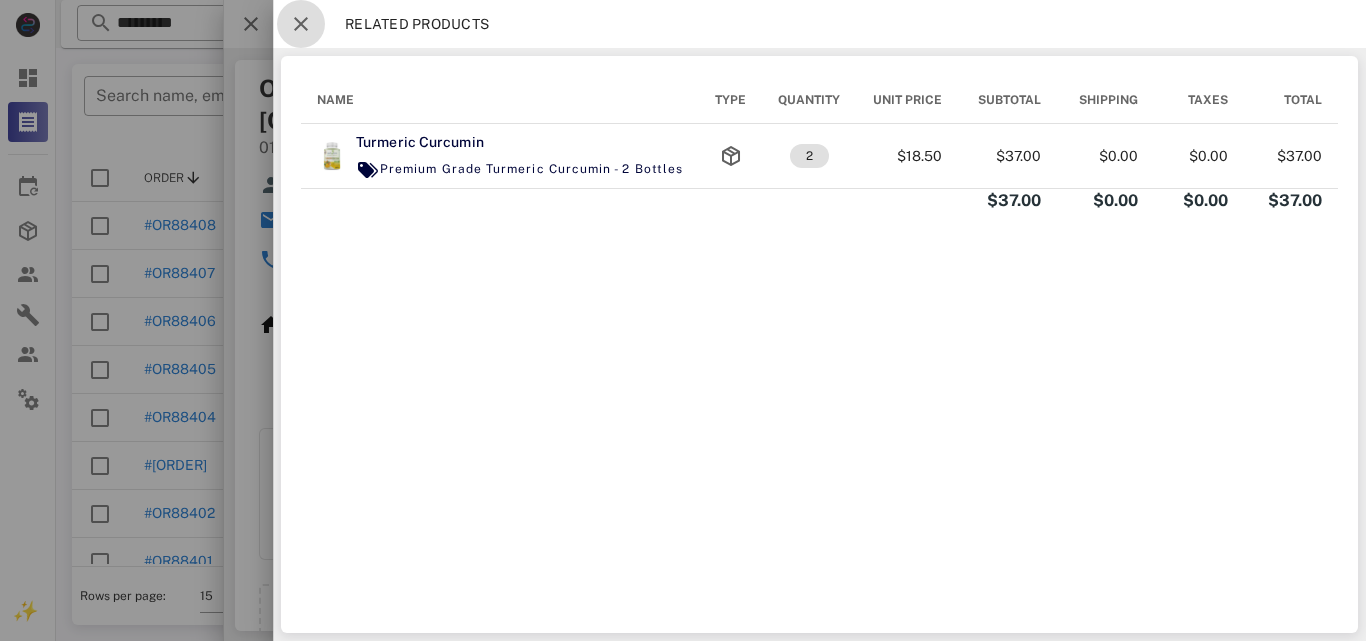 click at bounding box center (301, 24) 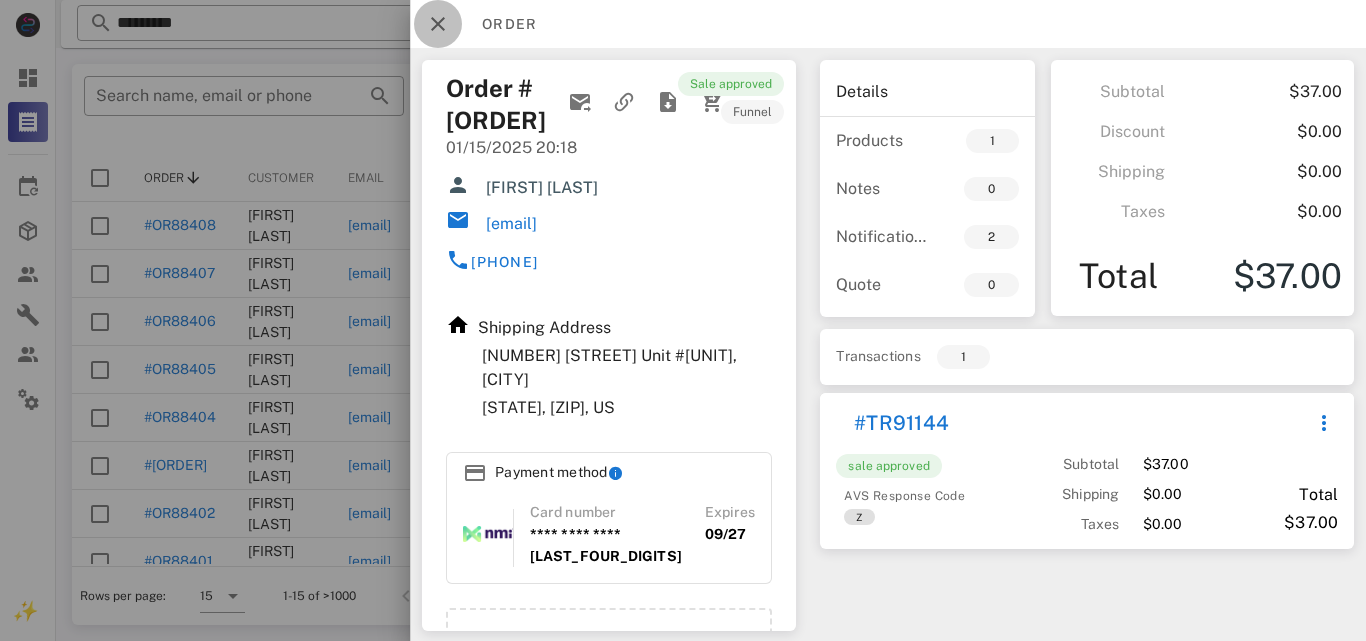 click at bounding box center [438, 24] 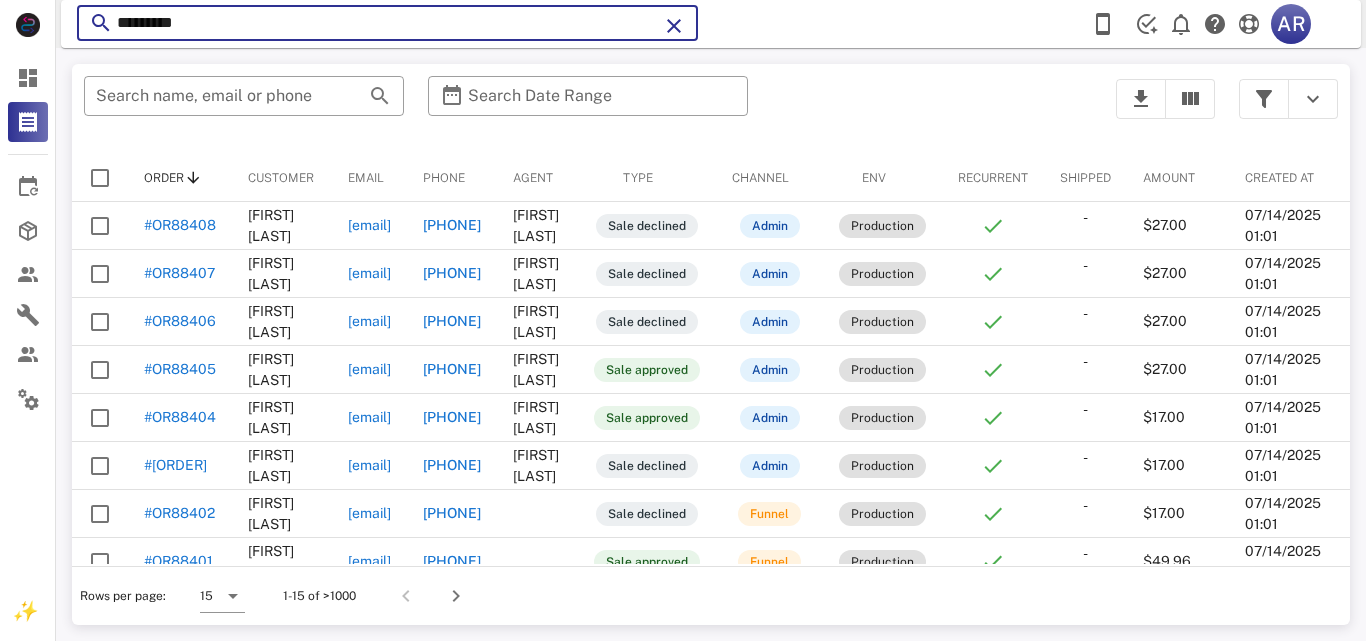 click on "********" at bounding box center (387, 23) 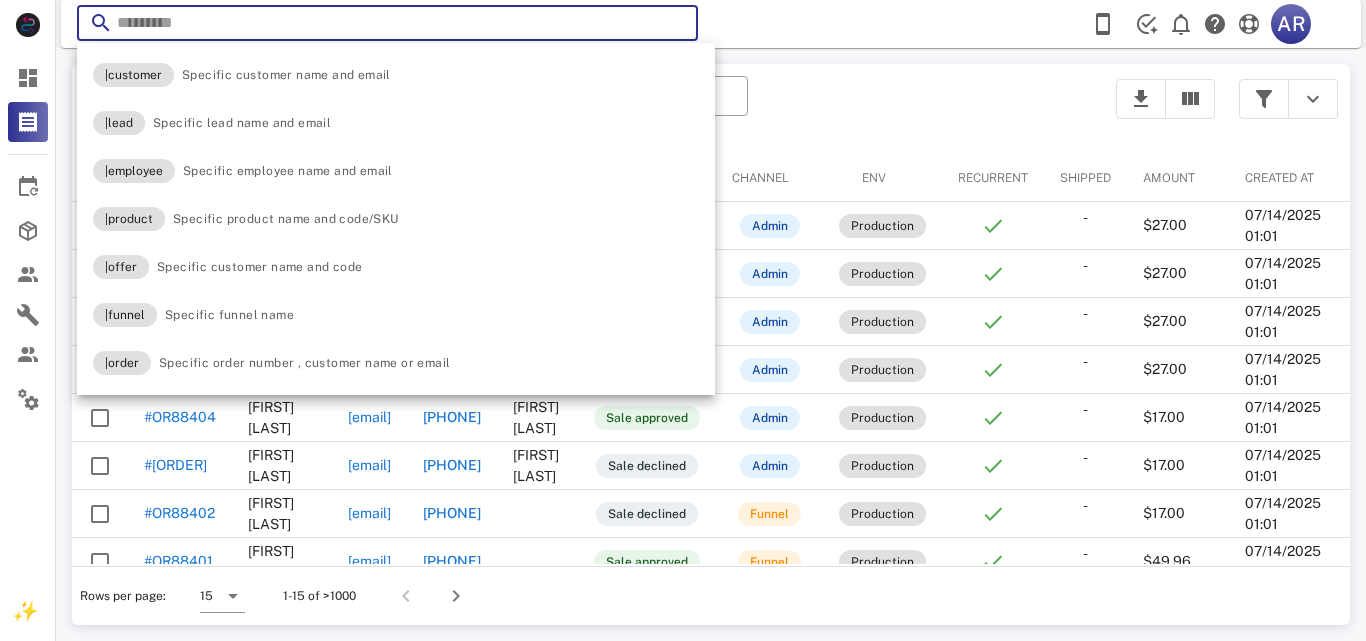 paste on "**********" 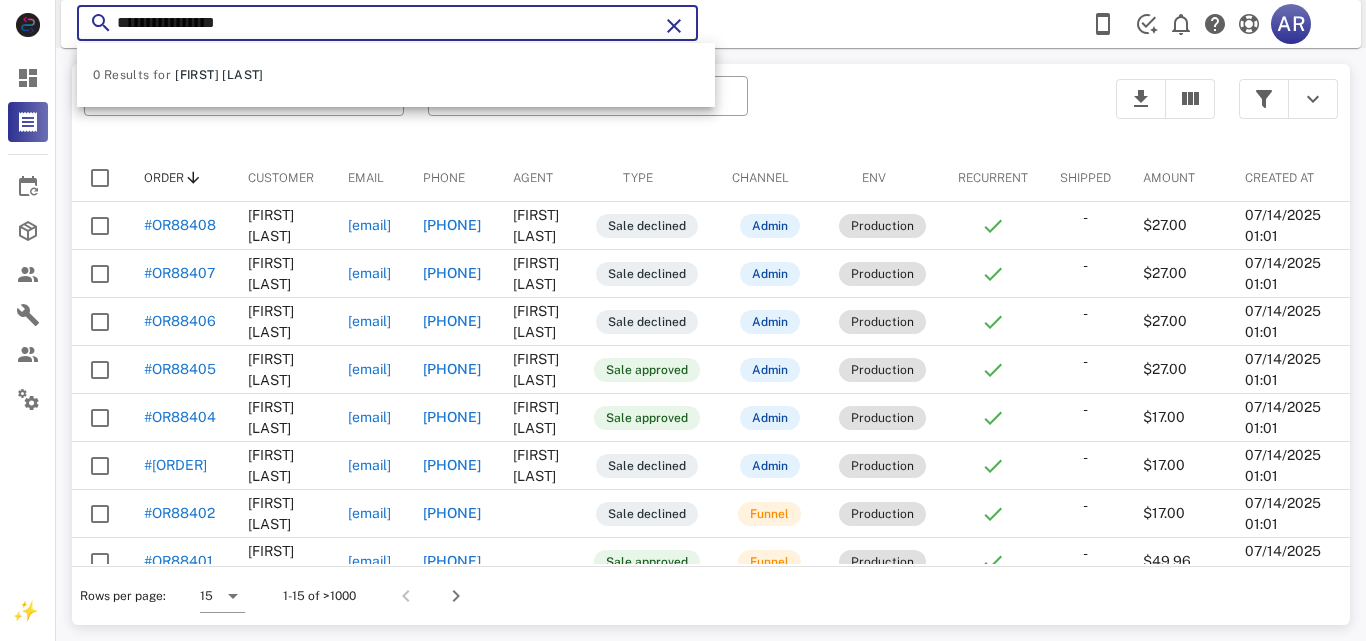 click on "**********" at bounding box center [387, 23] 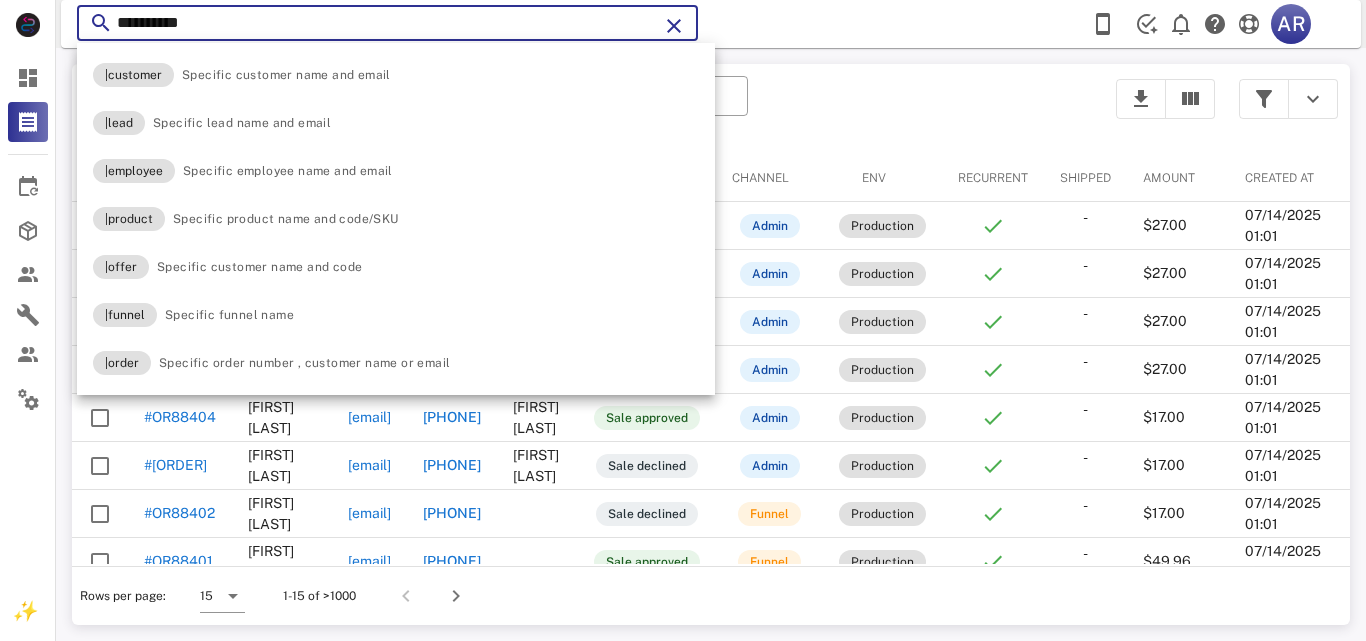 type on "*********" 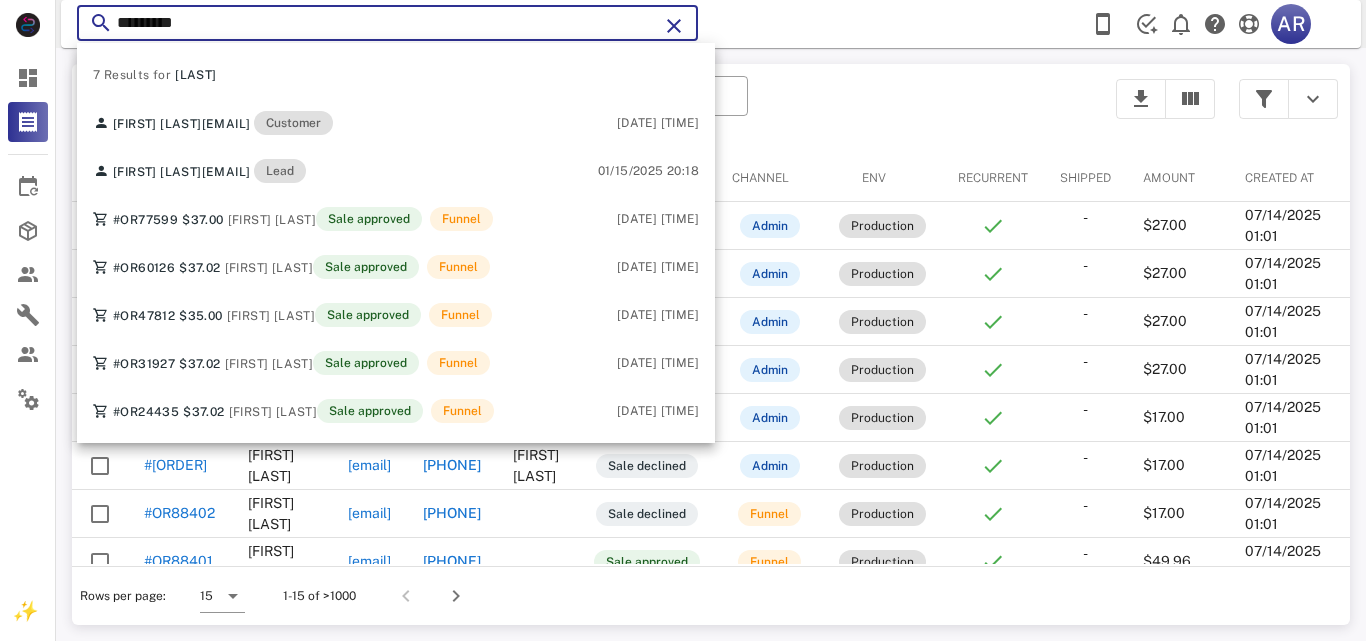 click at bounding box center (674, 26) 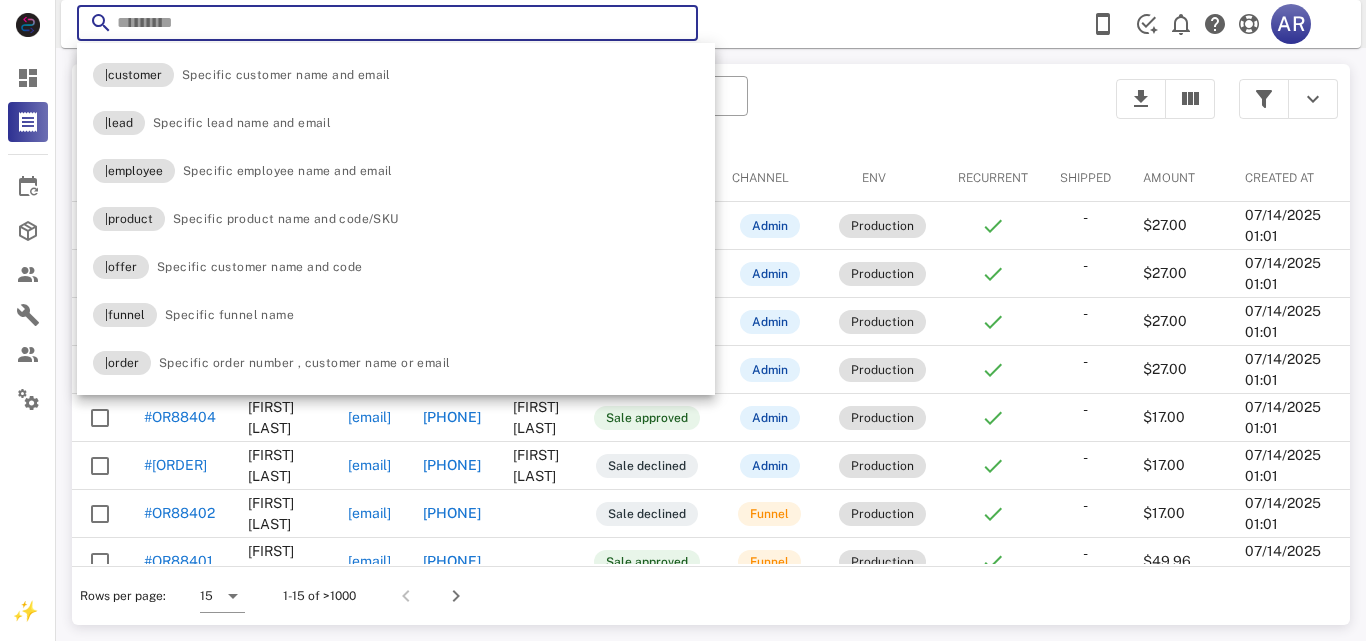 type 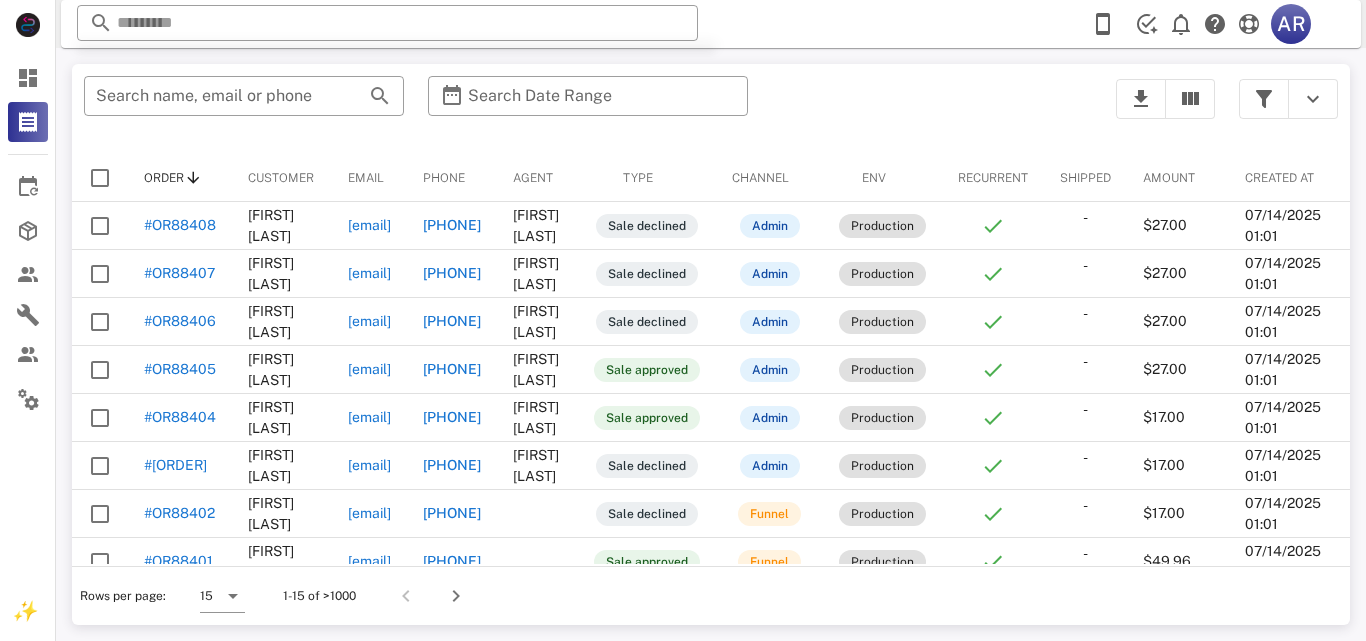click on "​ AR Reload browser Accept" at bounding box center [711, 24] 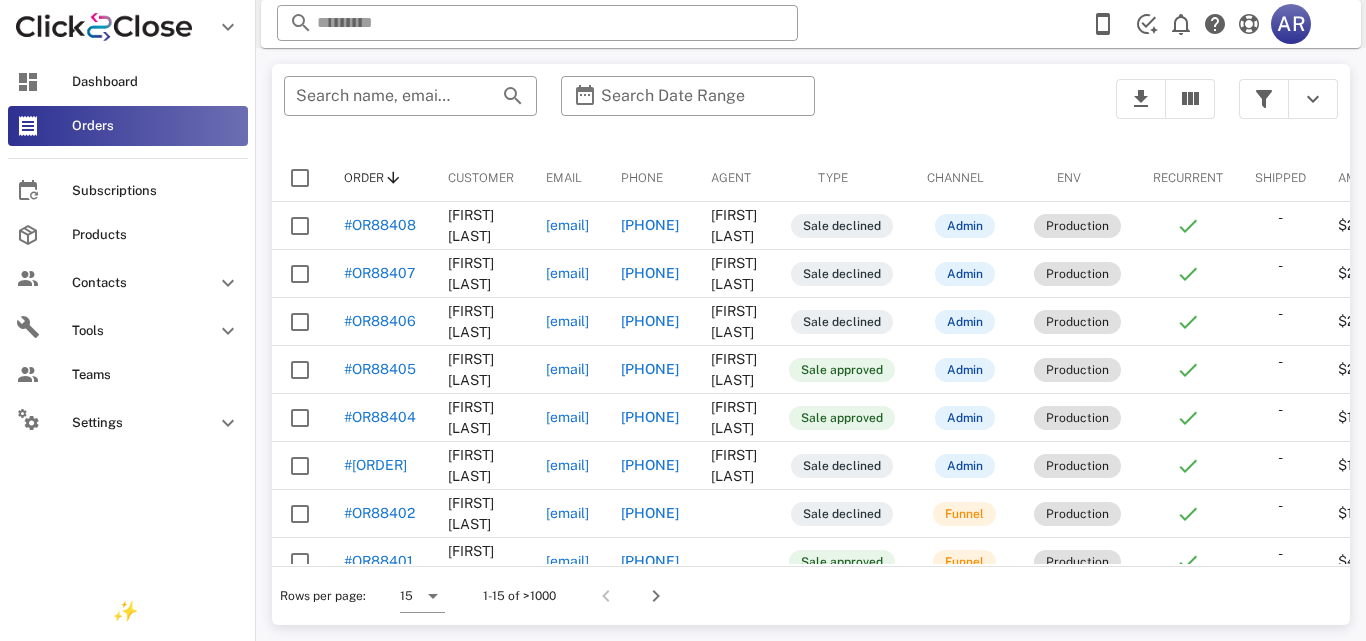 click on "Dashboard Orders Subscriptions Products Contacts Teams Settings" at bounding box center [128, 254] 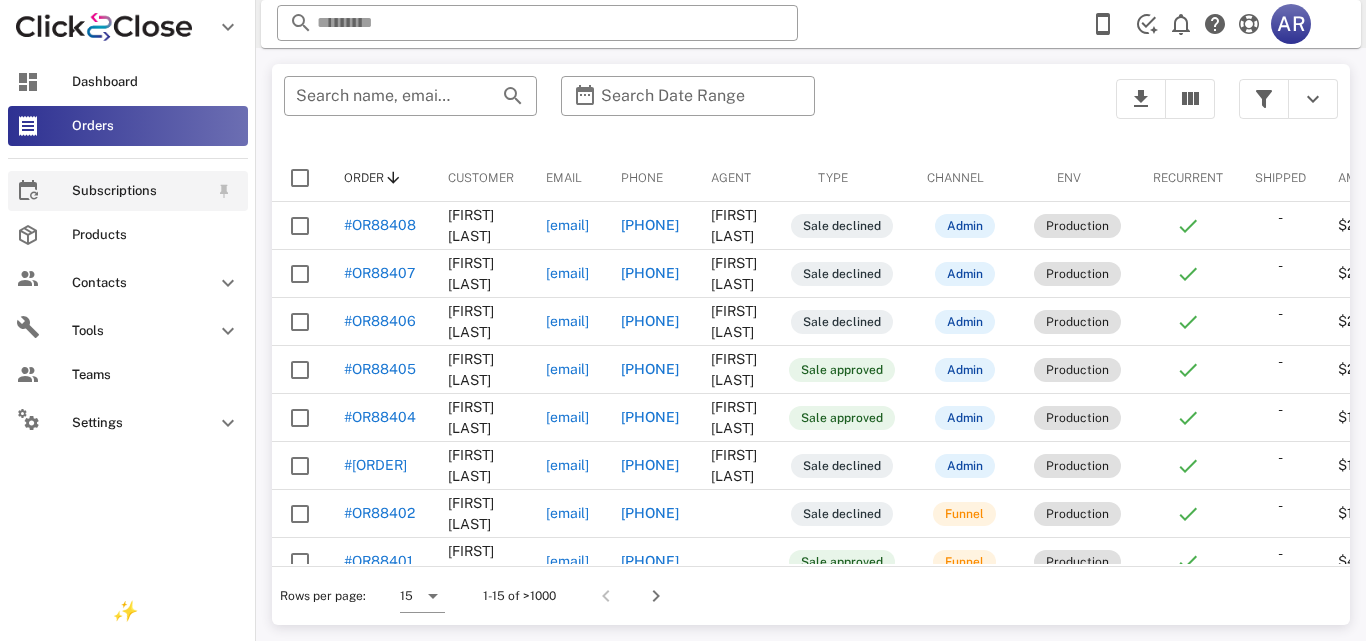 click on "Subscriptions" at bounding box center (140, 191) 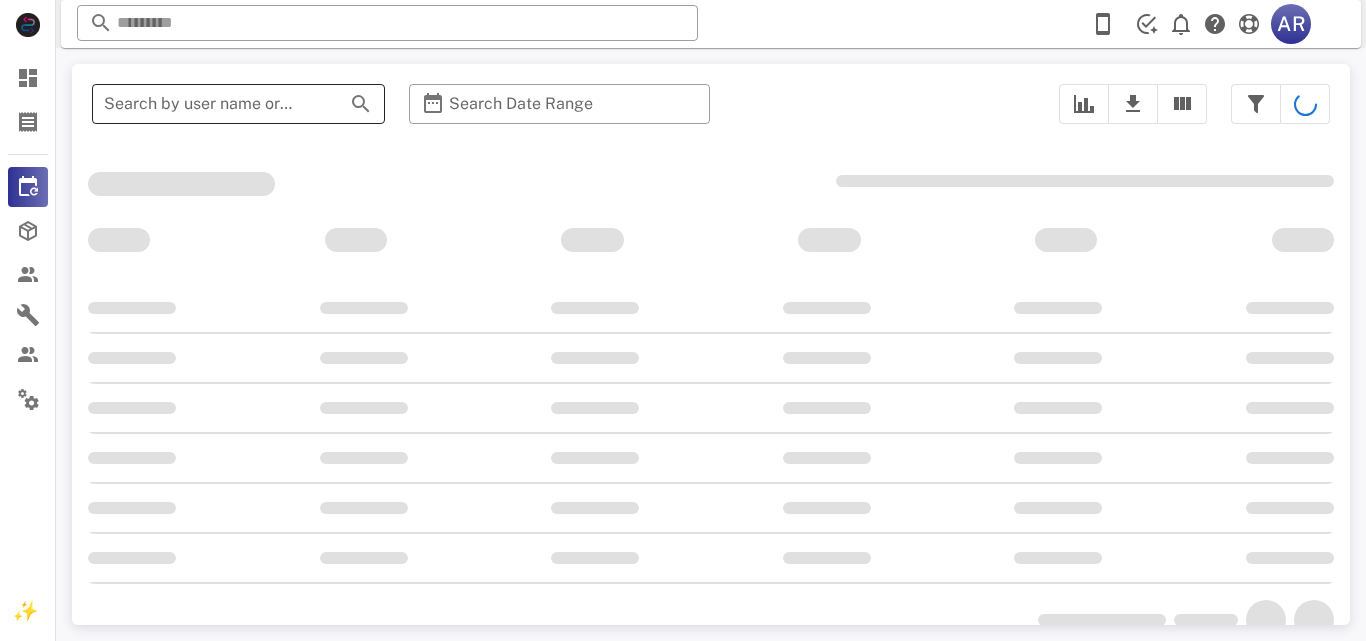 click on "​ Search by user name or email" at bounding box center [238, 104] 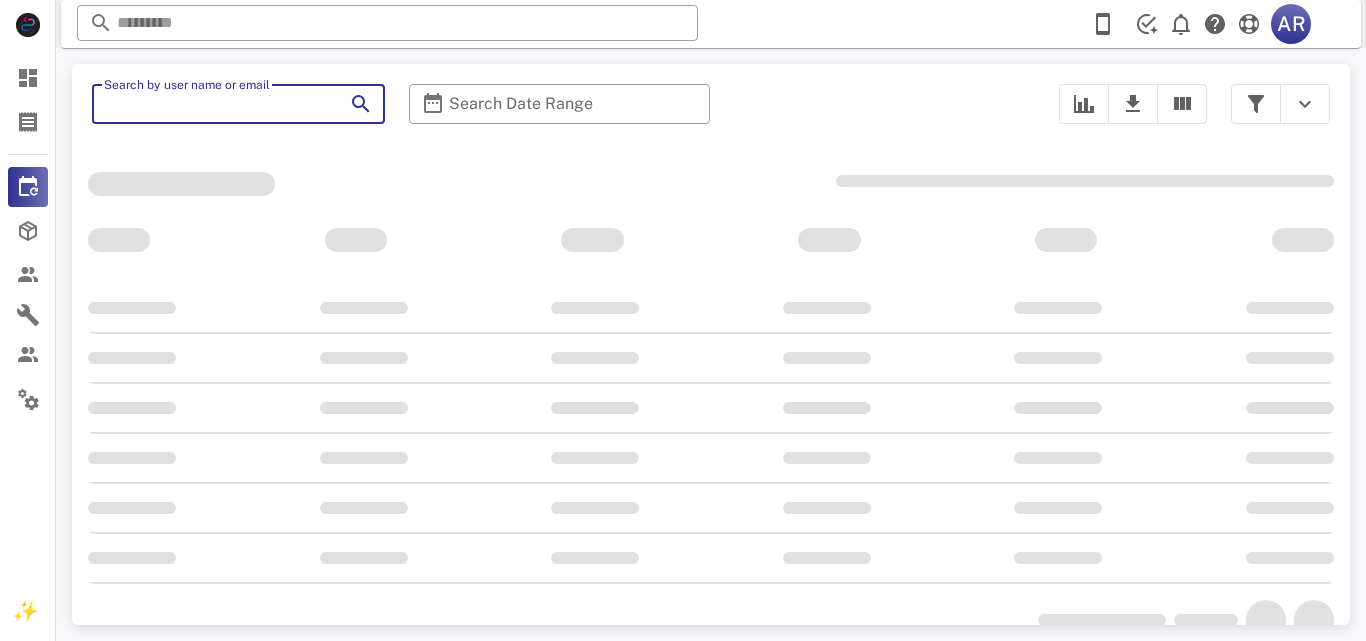click on "Search by user name or email" at bounding box center [210, 104] 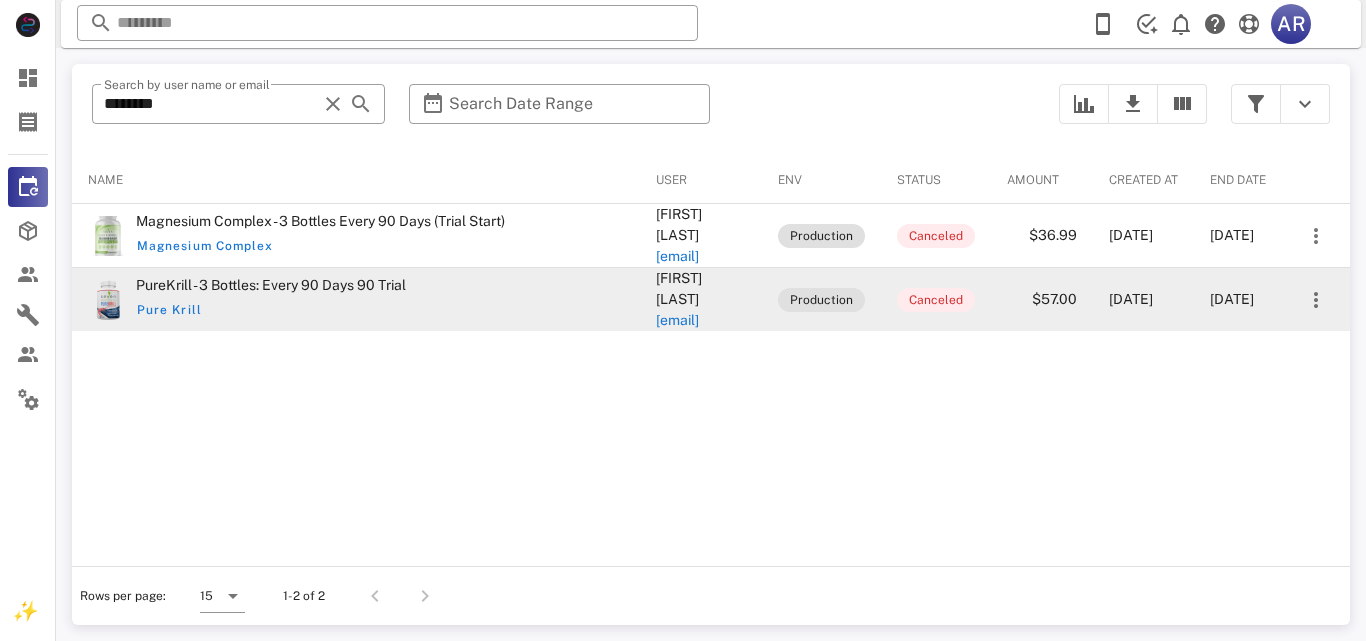 drag, startPoint x: 479, startPoint y: 282, endPoint x: 634, endPoint y: 280, distance: 155.01291 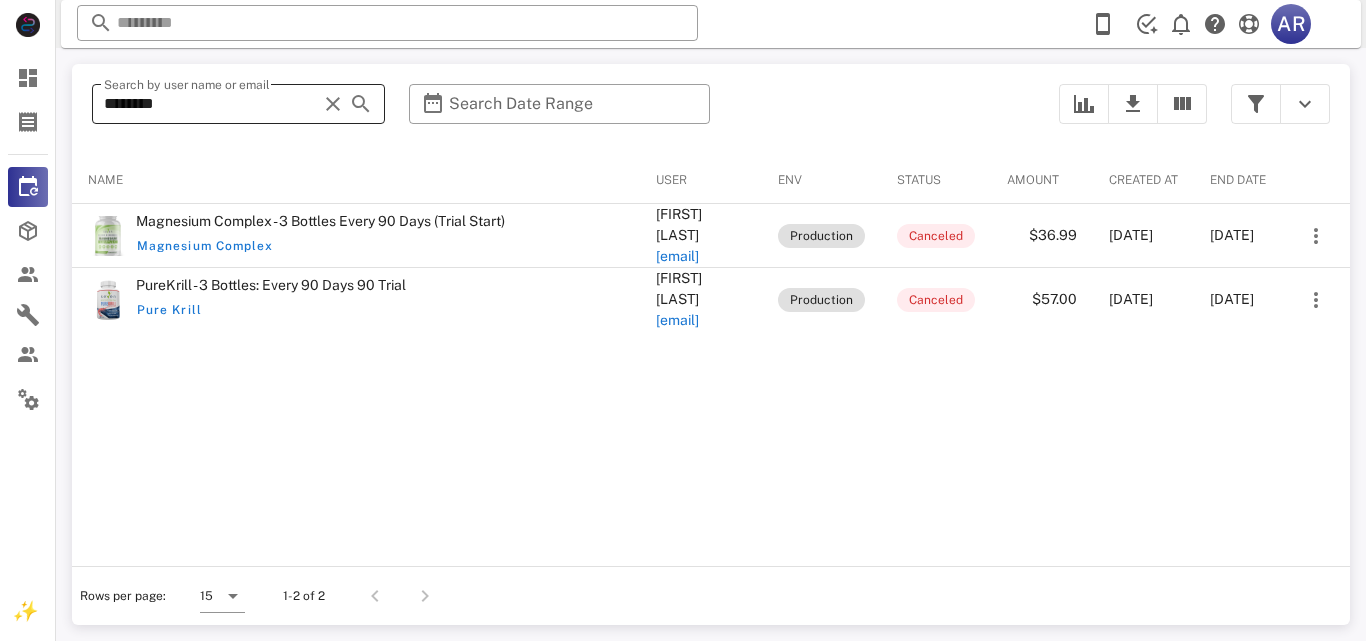 click on "********" at bounding box center [210, 104] 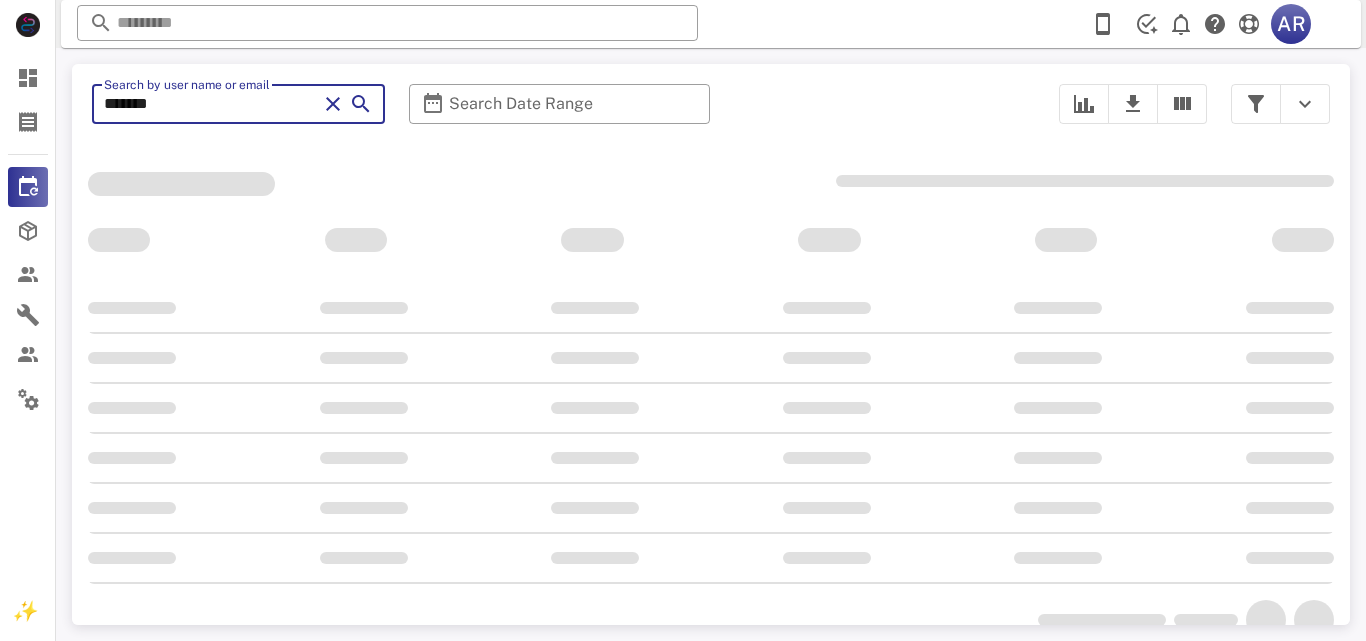 type on "********" 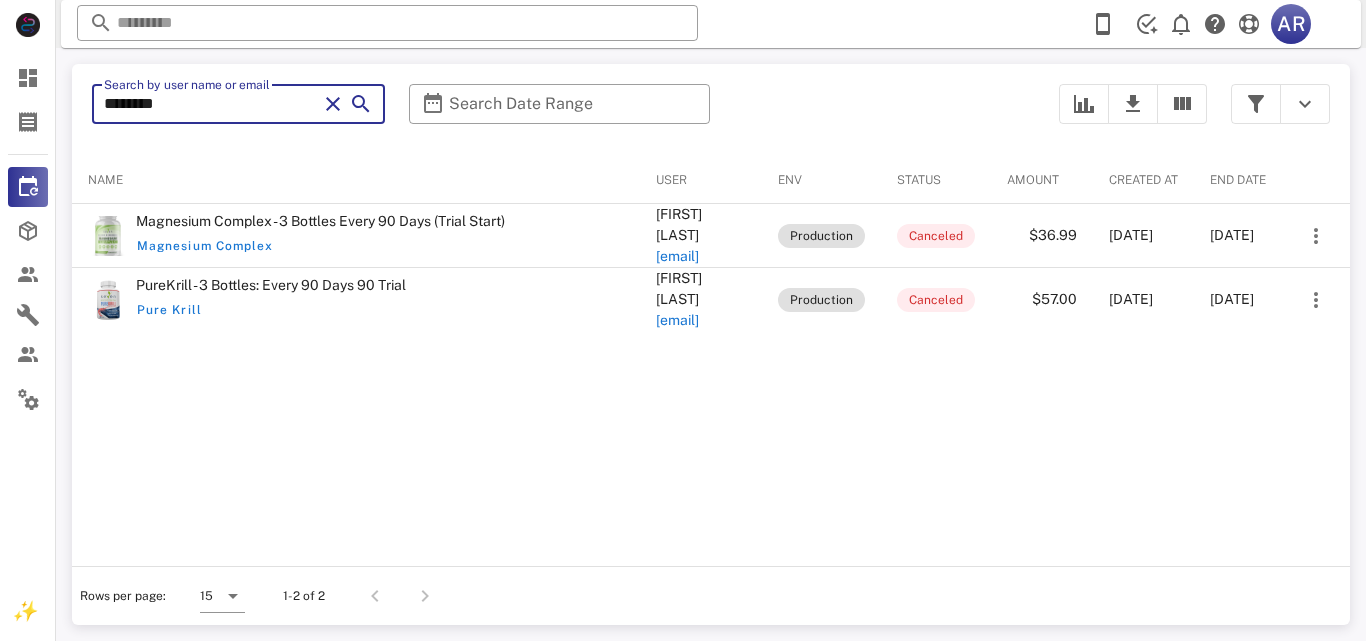 click on "********" at bounding box center [210, 104] 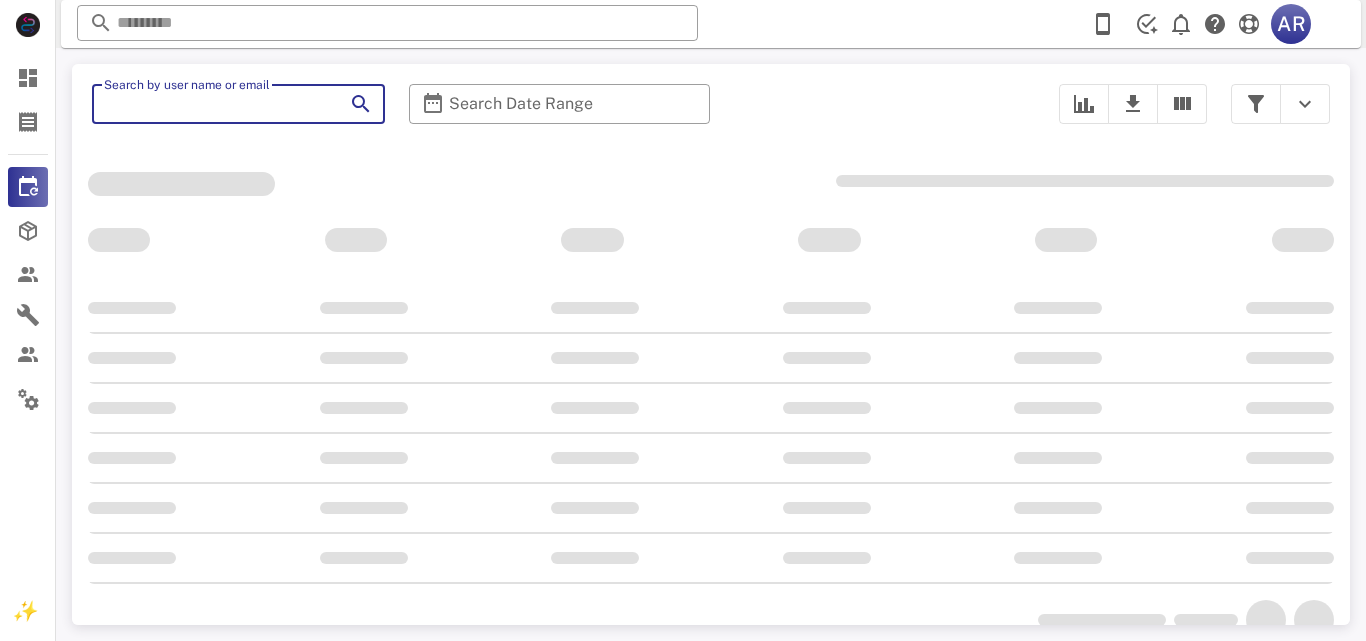 type 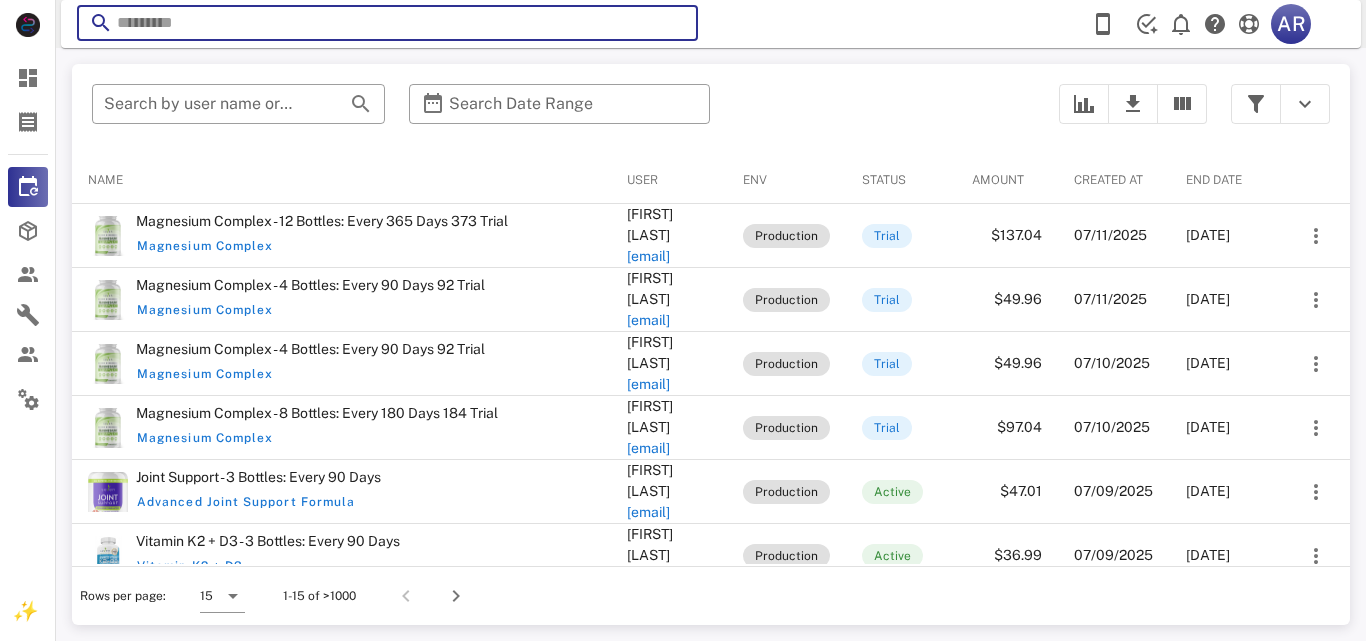 click at bounding box center [387, 23] 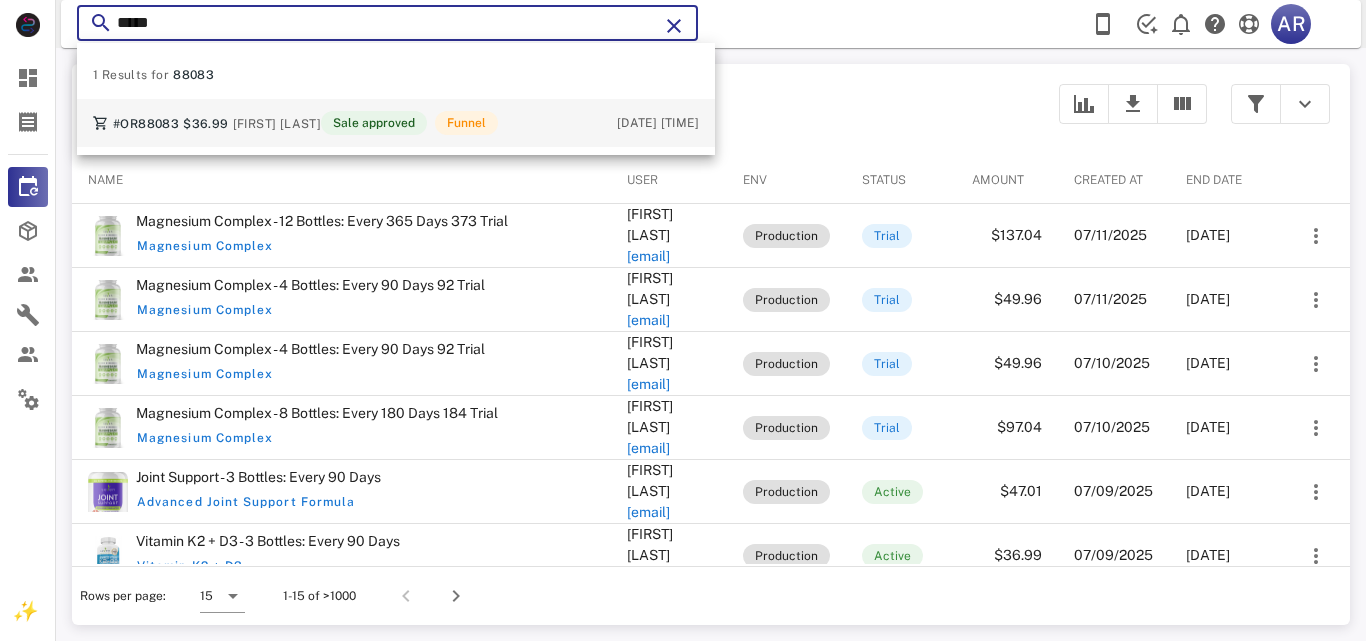 type on "*****" 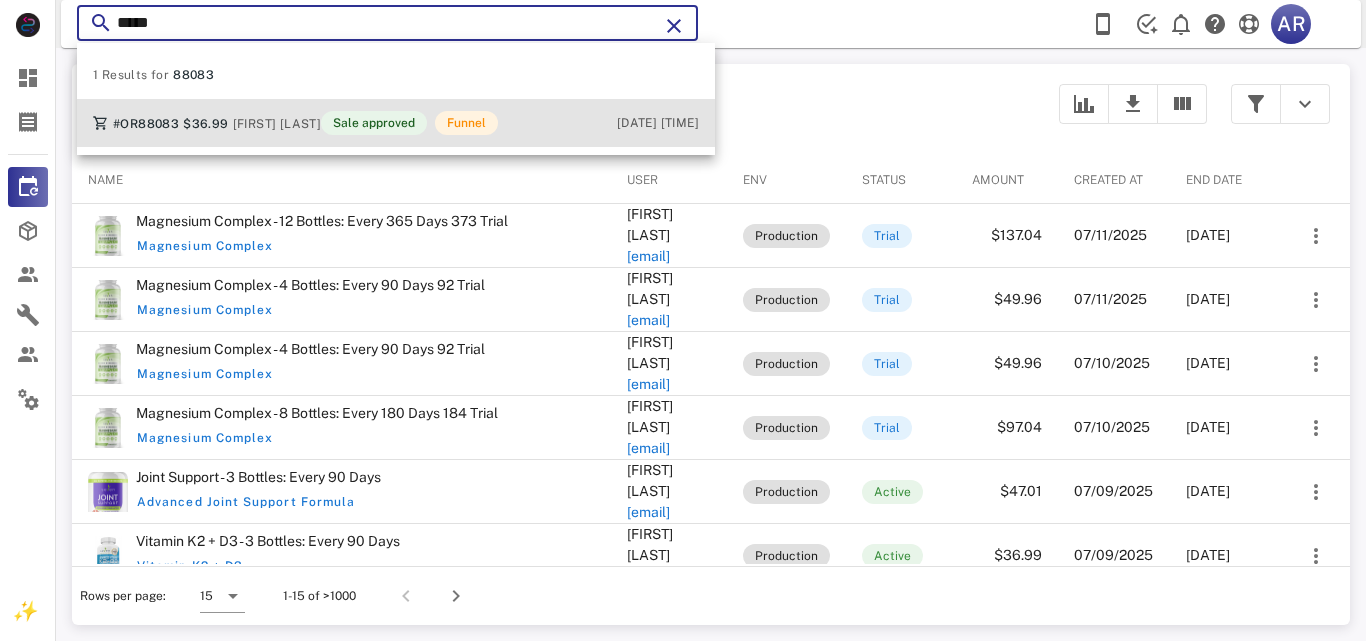 click on "Order #[ORDER] [PRICE] [FIRST] [LAST] Sale approved Funnel" at bounding box center (295, 123) 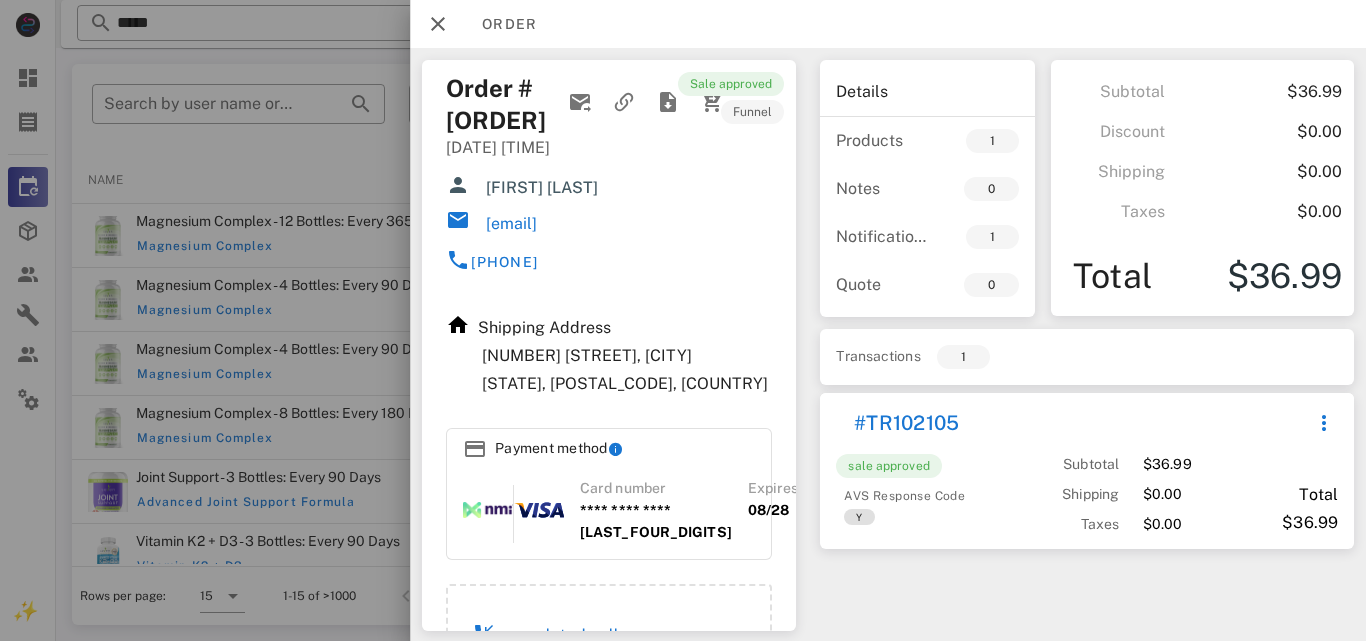 drag, startPoint x: 491, startPoint y: 180, endPoint x: 618, endPoint y: 175, distance: 127.09839 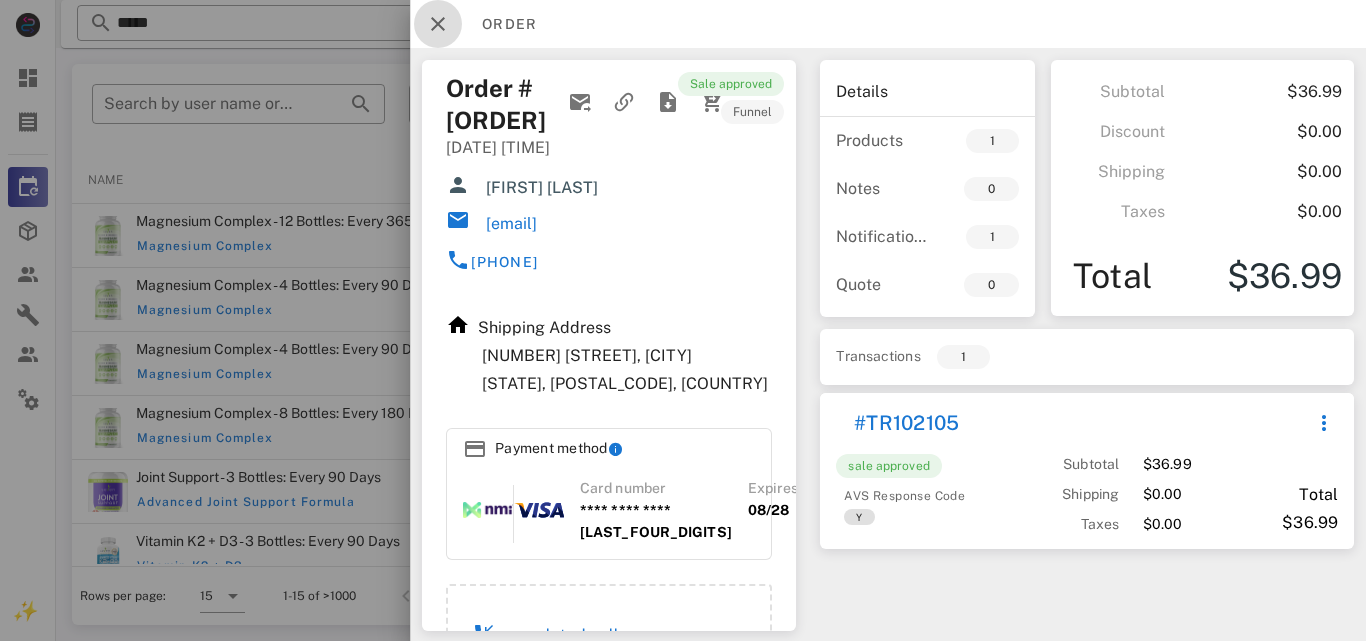 click at bounding box center [438, 24] 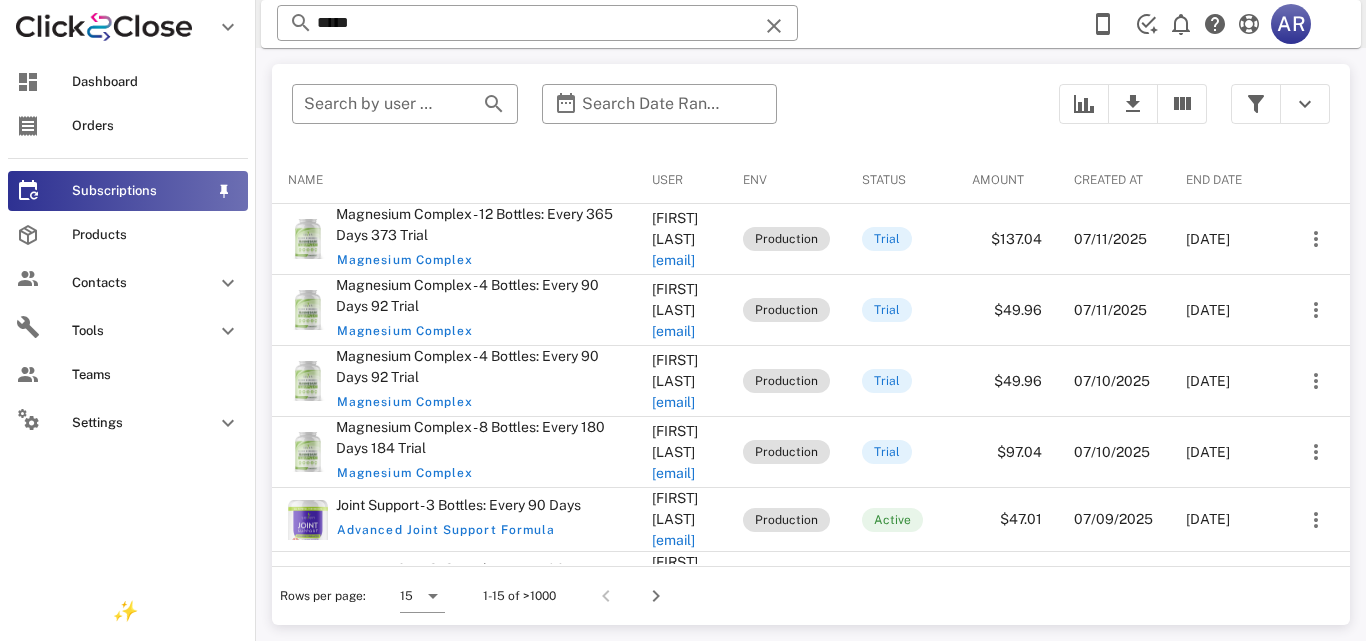click on "Subscriptions" at bounding box center (140, 191) 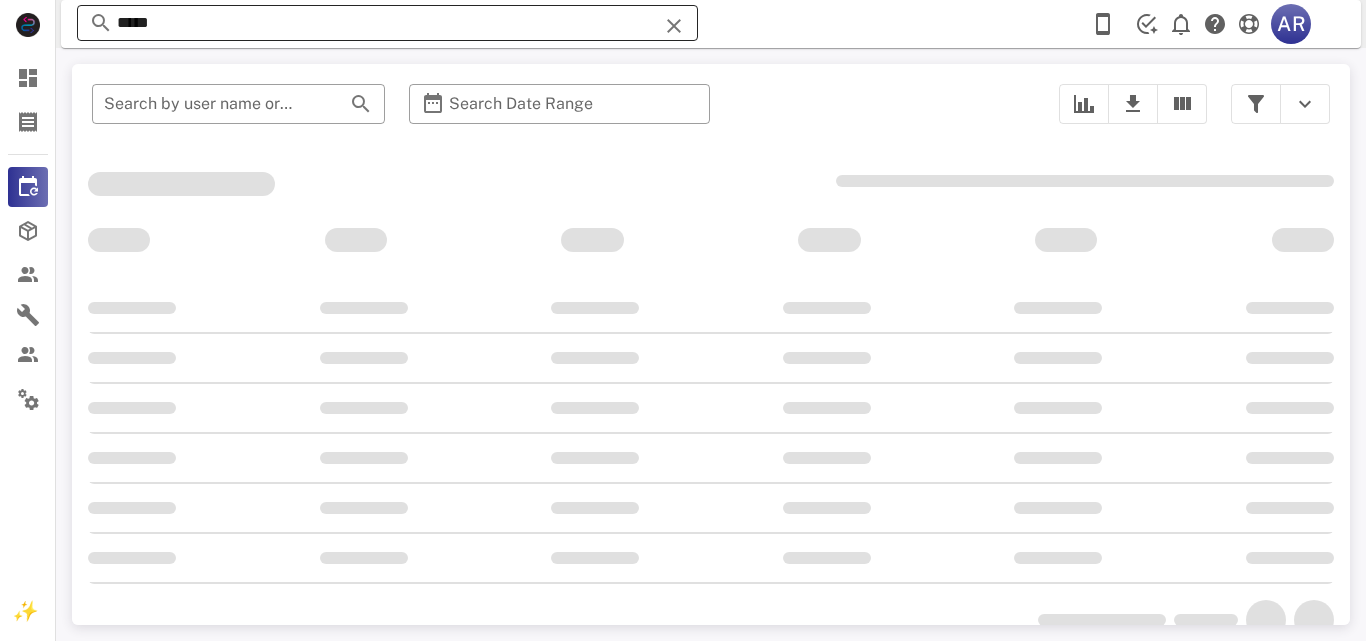 click on "*****" at bounding box center [387, 23] 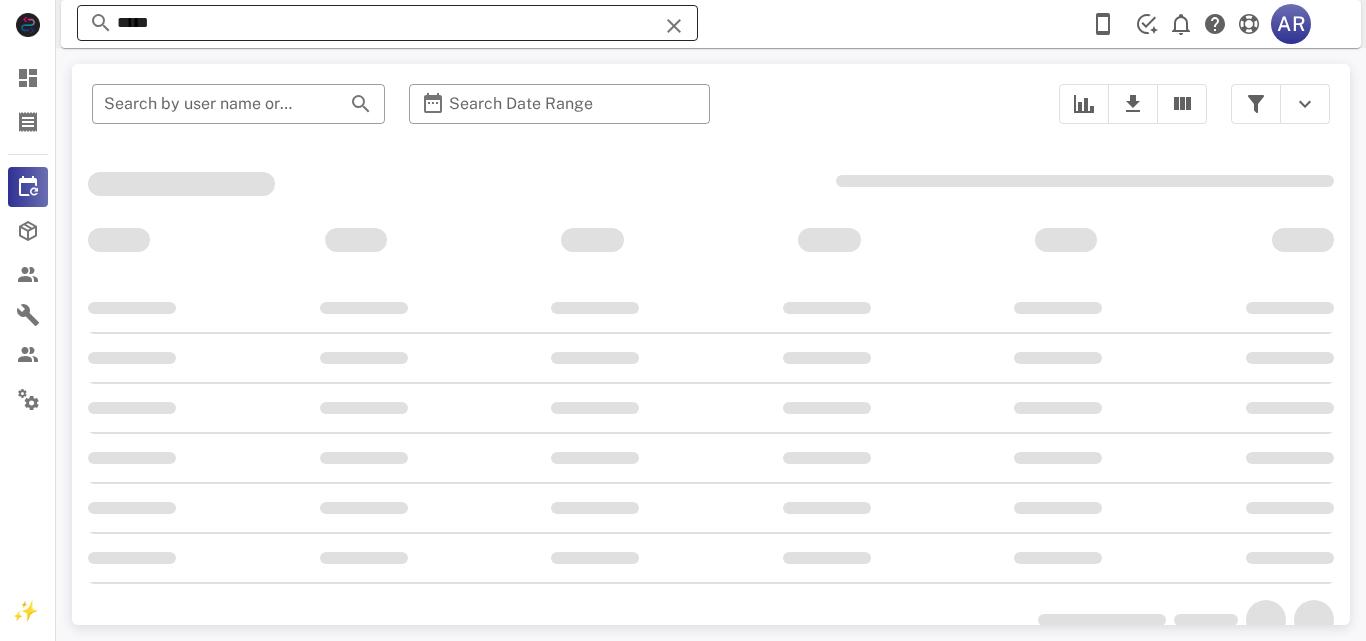 click on "*****" at bounding box center [387, 23] 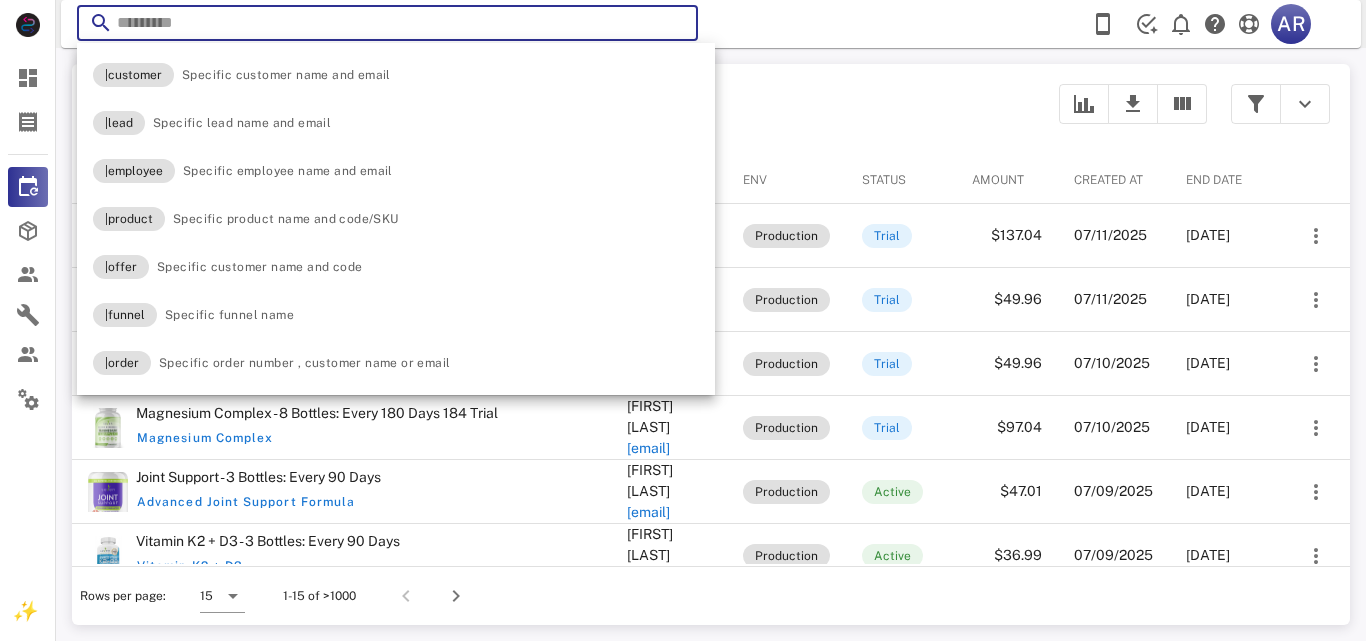 type 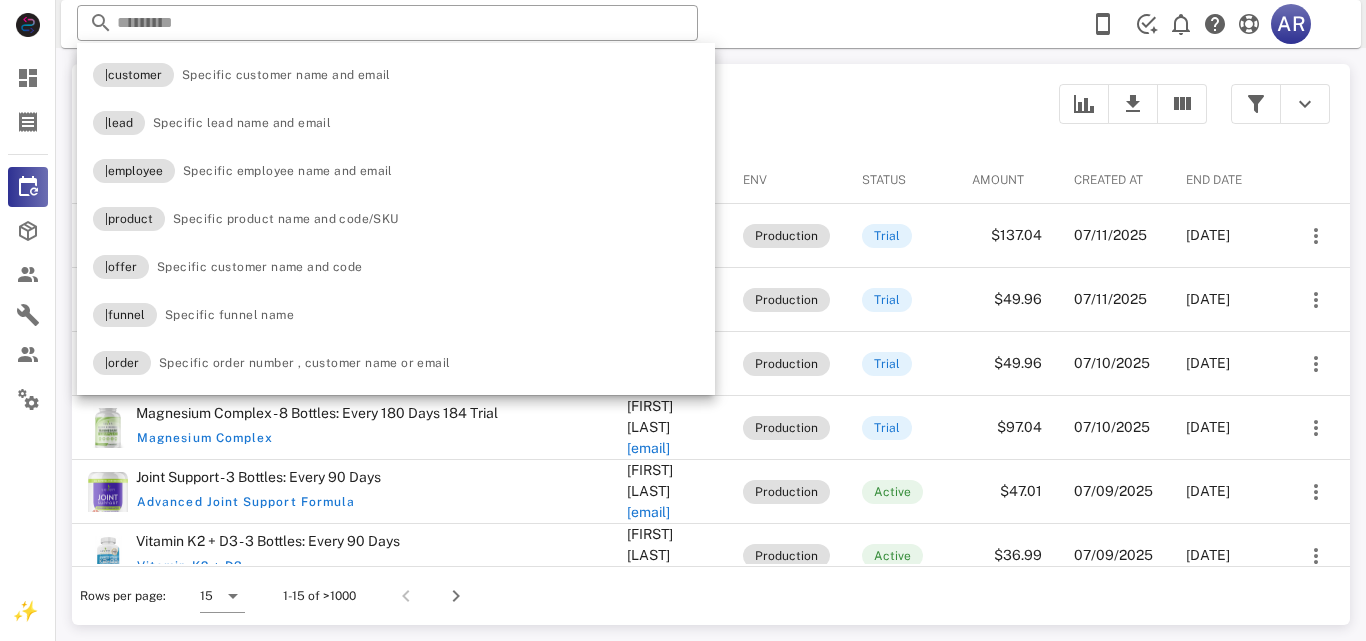 click on "​ Search by user name or email ​ Search Date Range" at bounding box center [559, 114] 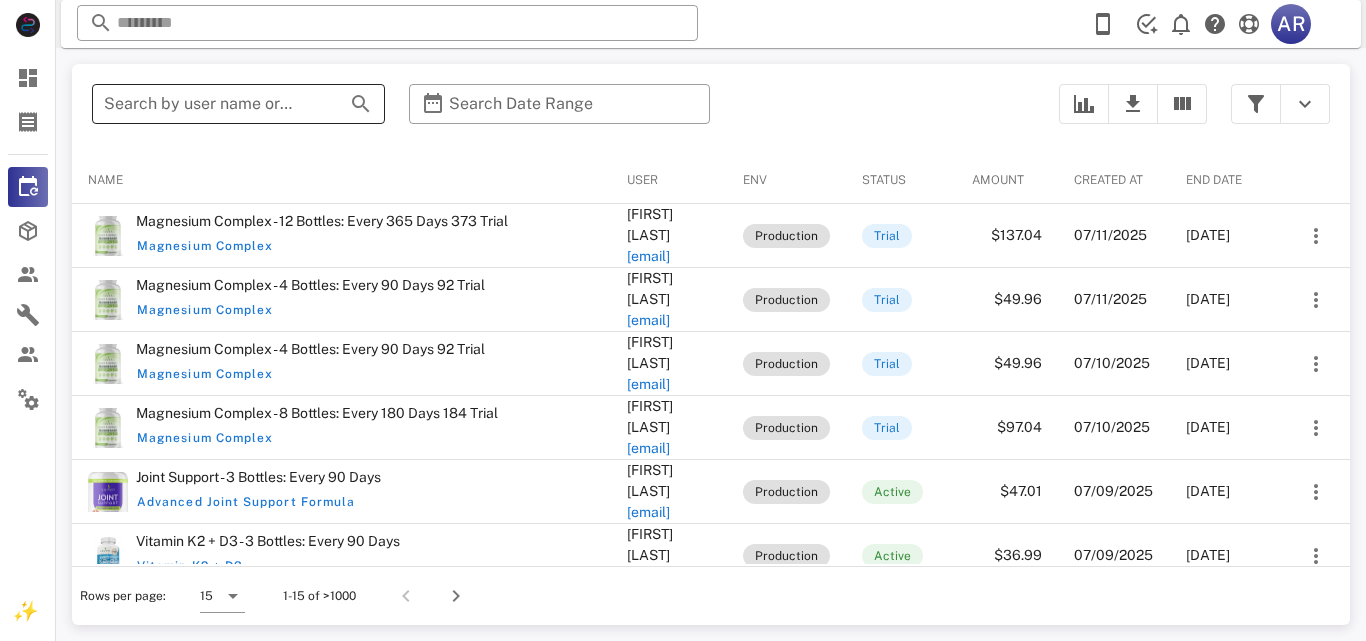 click on "Search by user name or email" at bounding box center [210, 104] 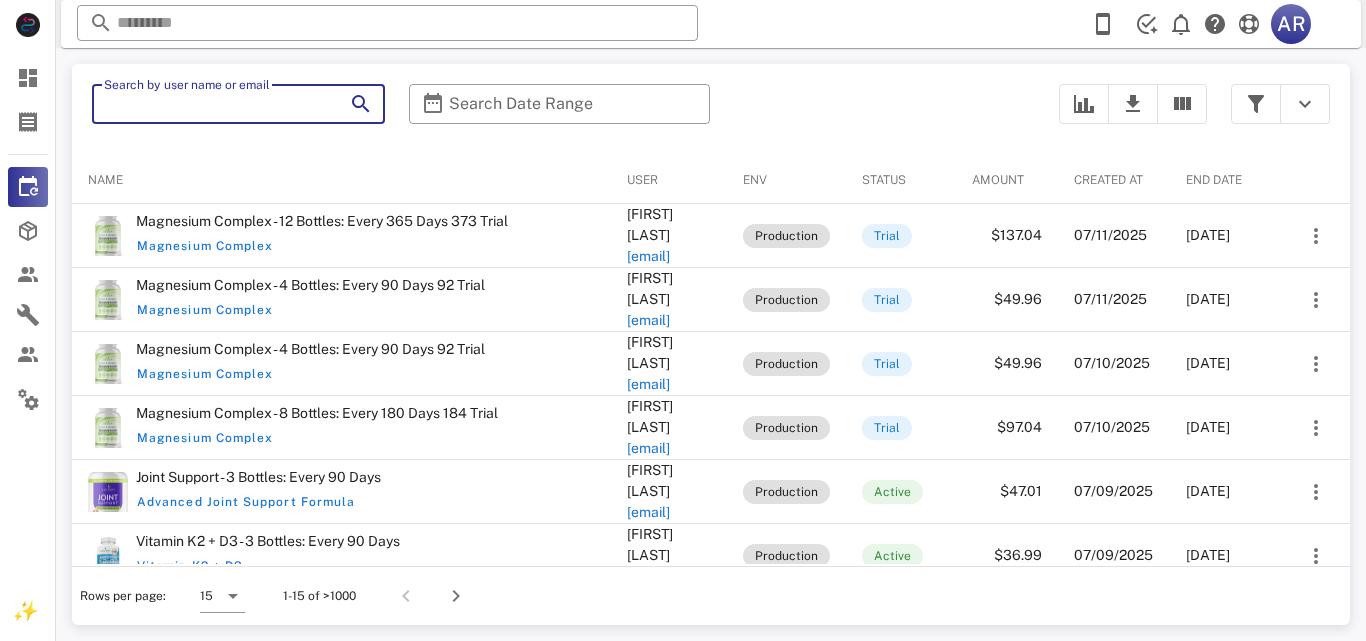 paste on "**********" 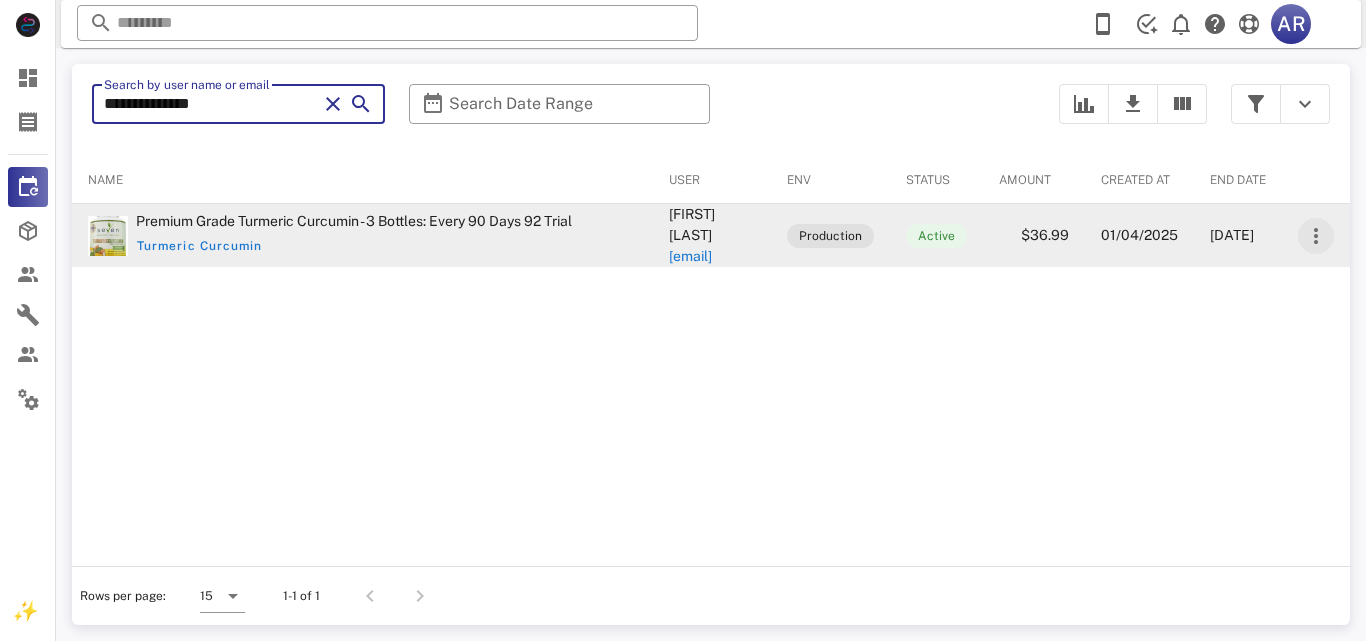 type on "**********" 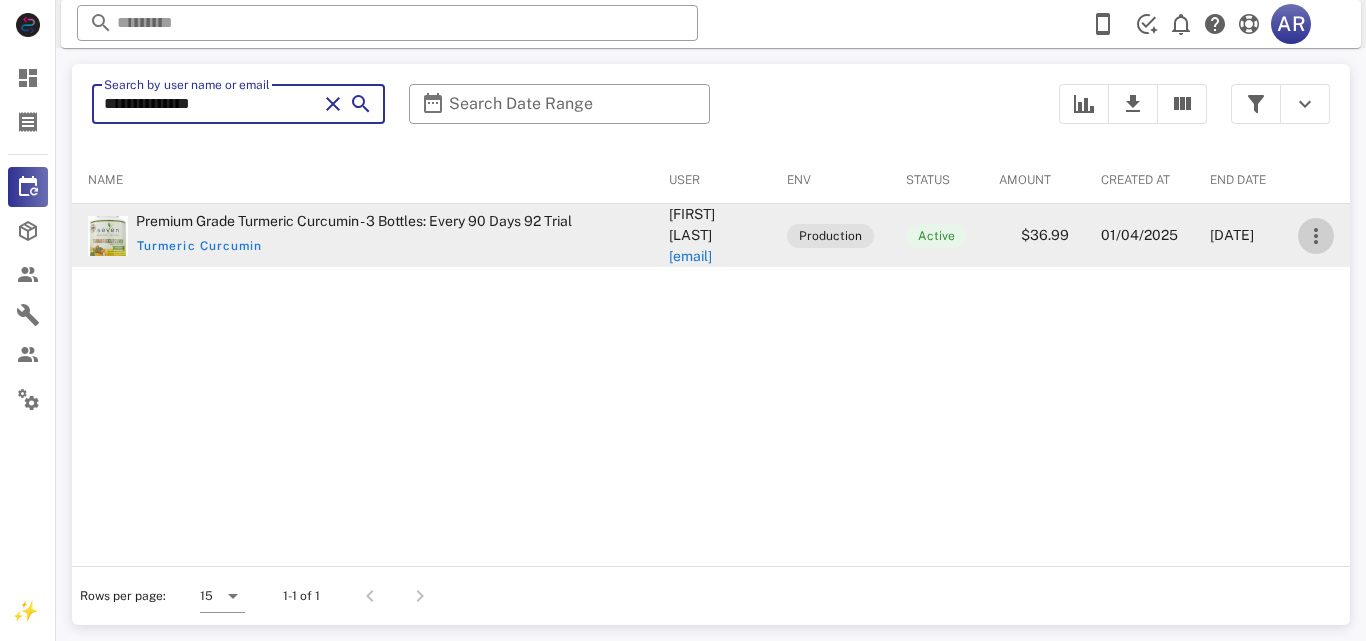 click at bounding box center [1316, 236] 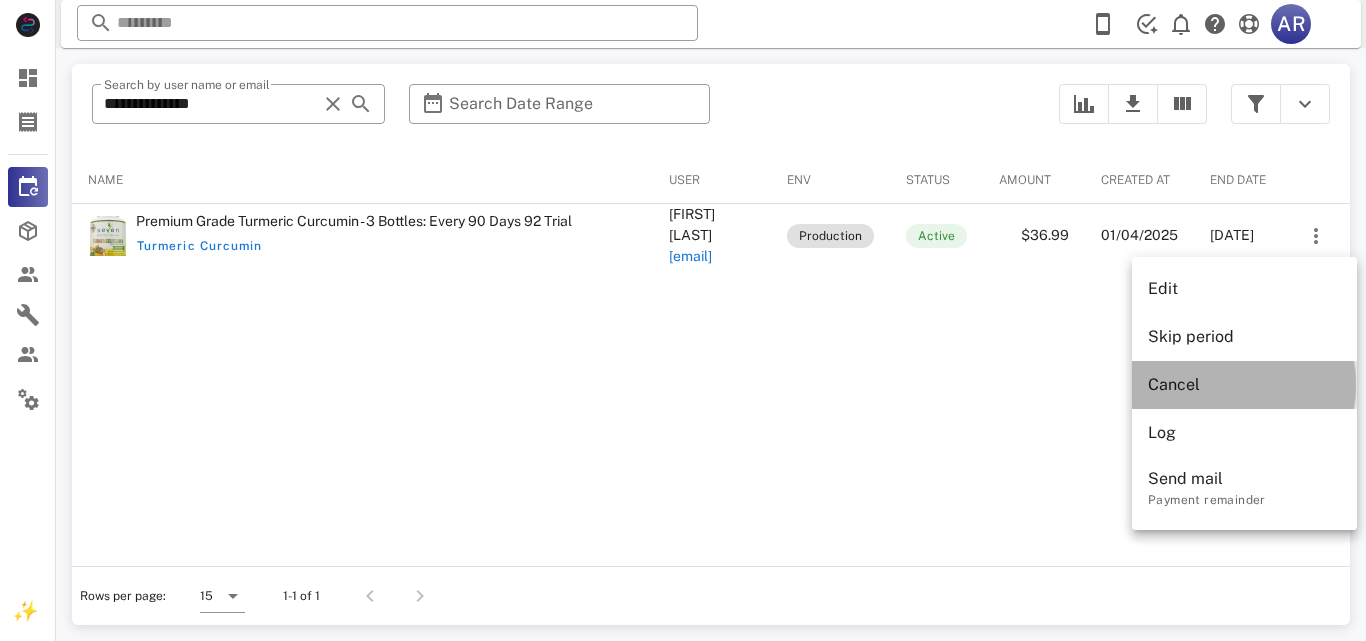 click on "Cancel" at bounding box center (1244, 384) 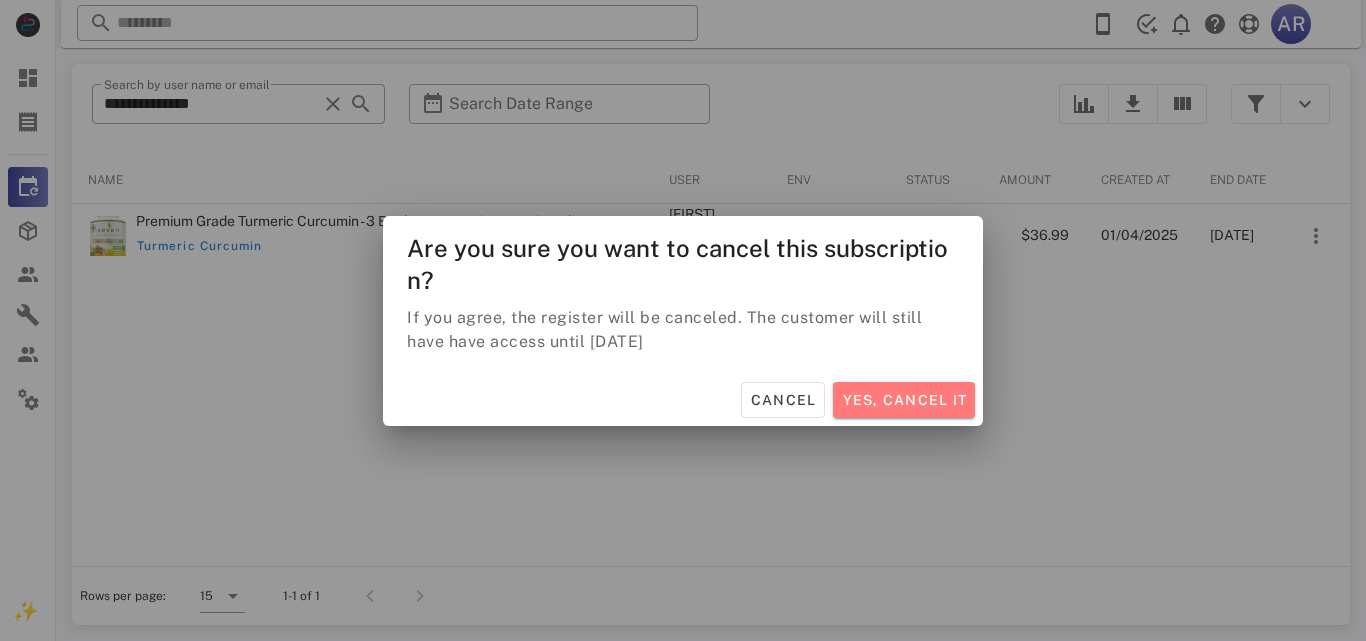 click on "Yes, cancel it" at bounding box center [904, 400] 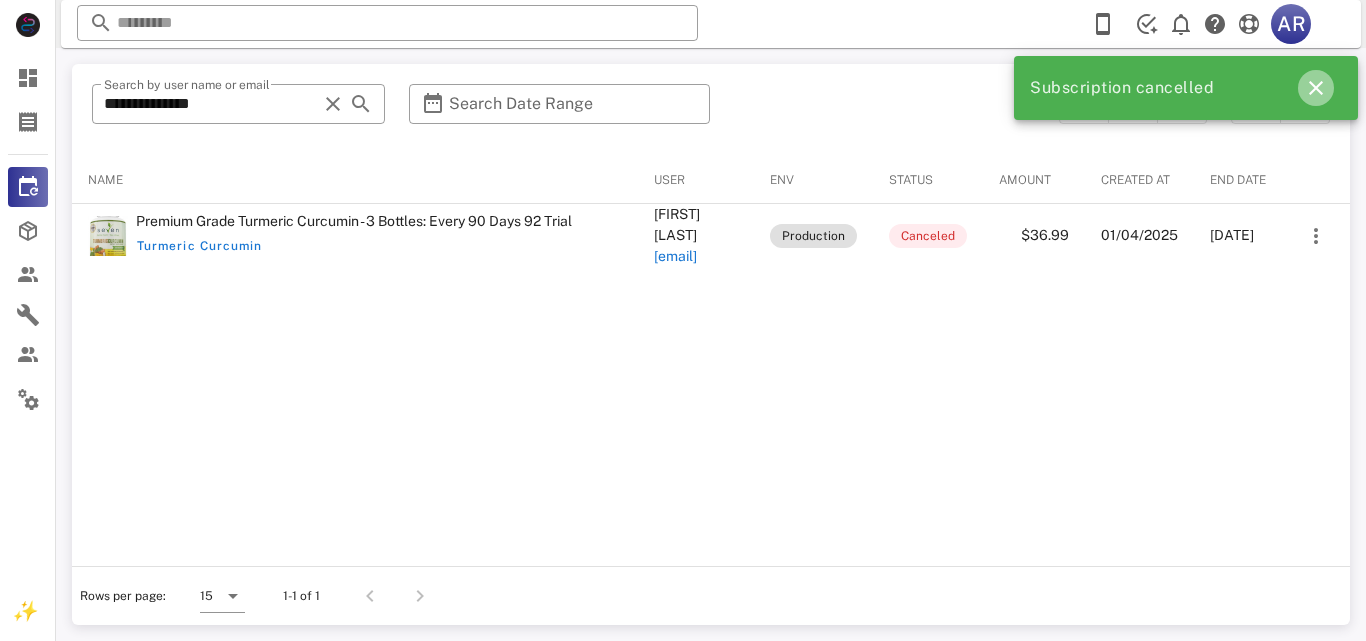 click at bounding box center (1316, 88) 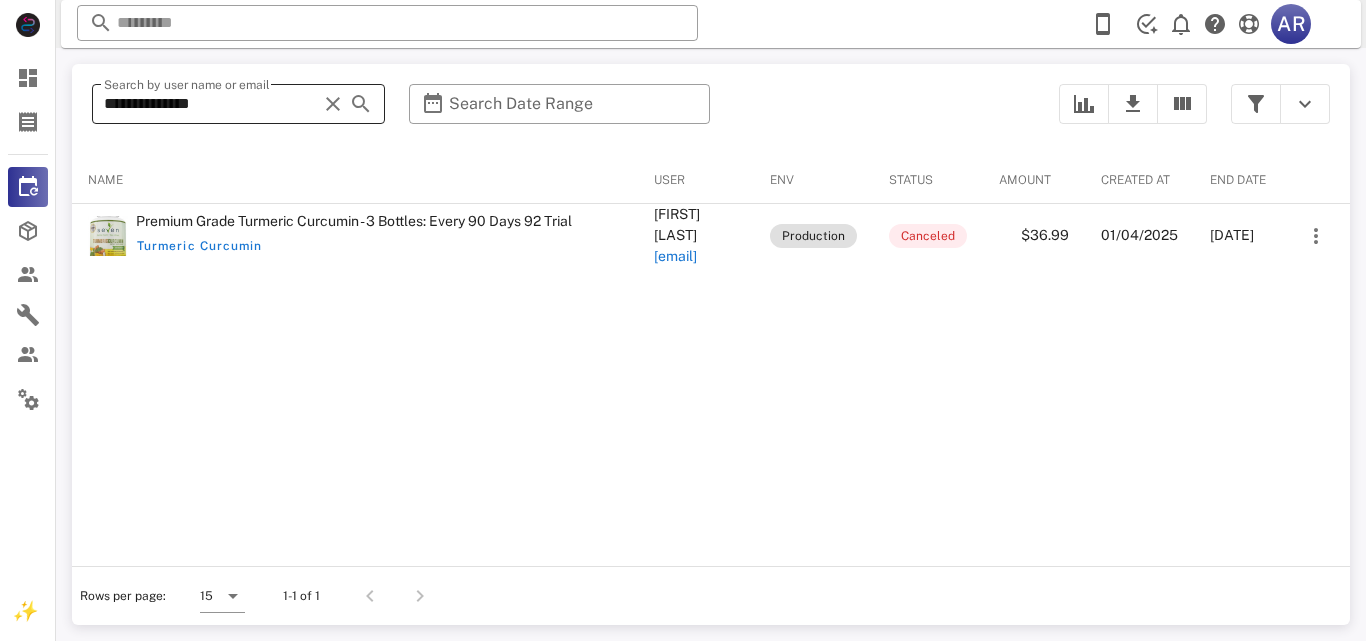 click at bounding box center (333, 104) 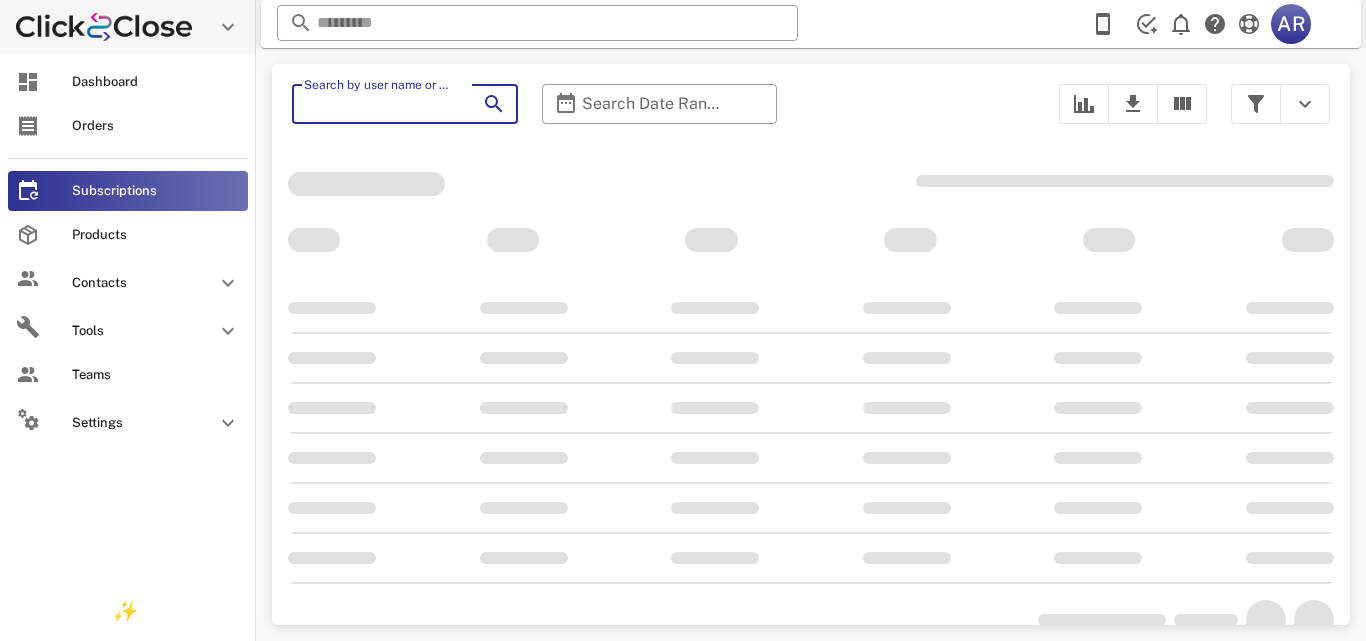 click at bounding box center (28, 126) 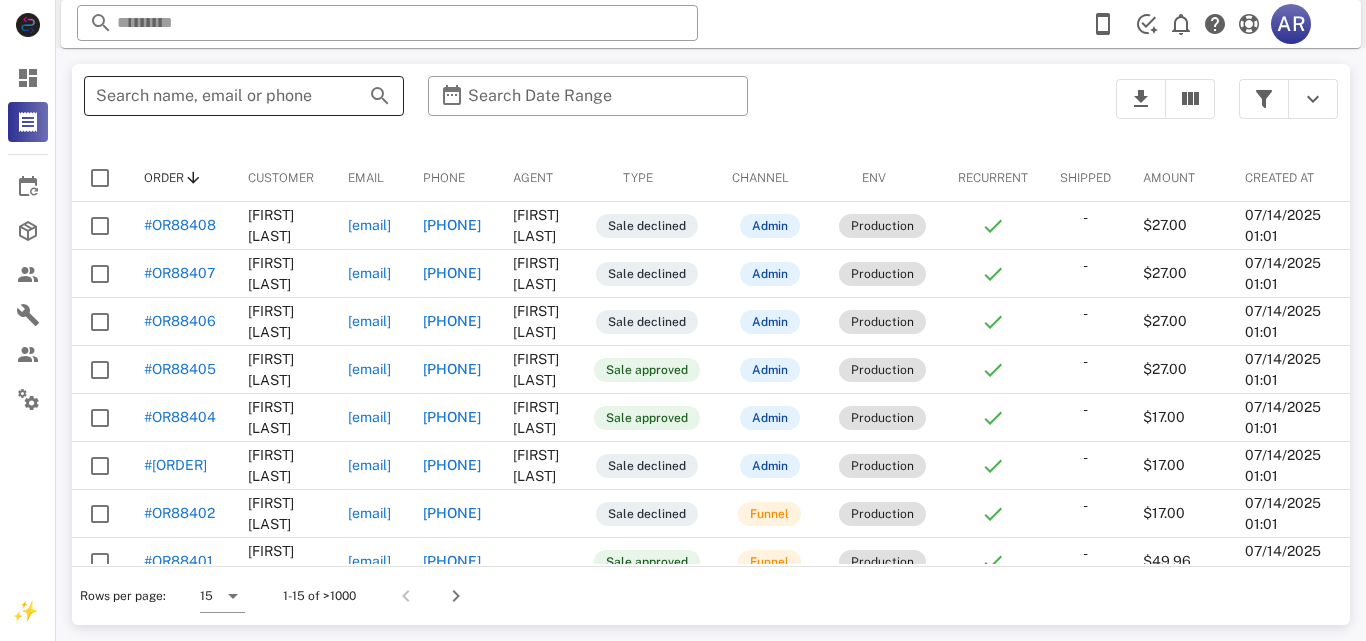 click on "Search name, email or phone" at bounding box center (216, 96) 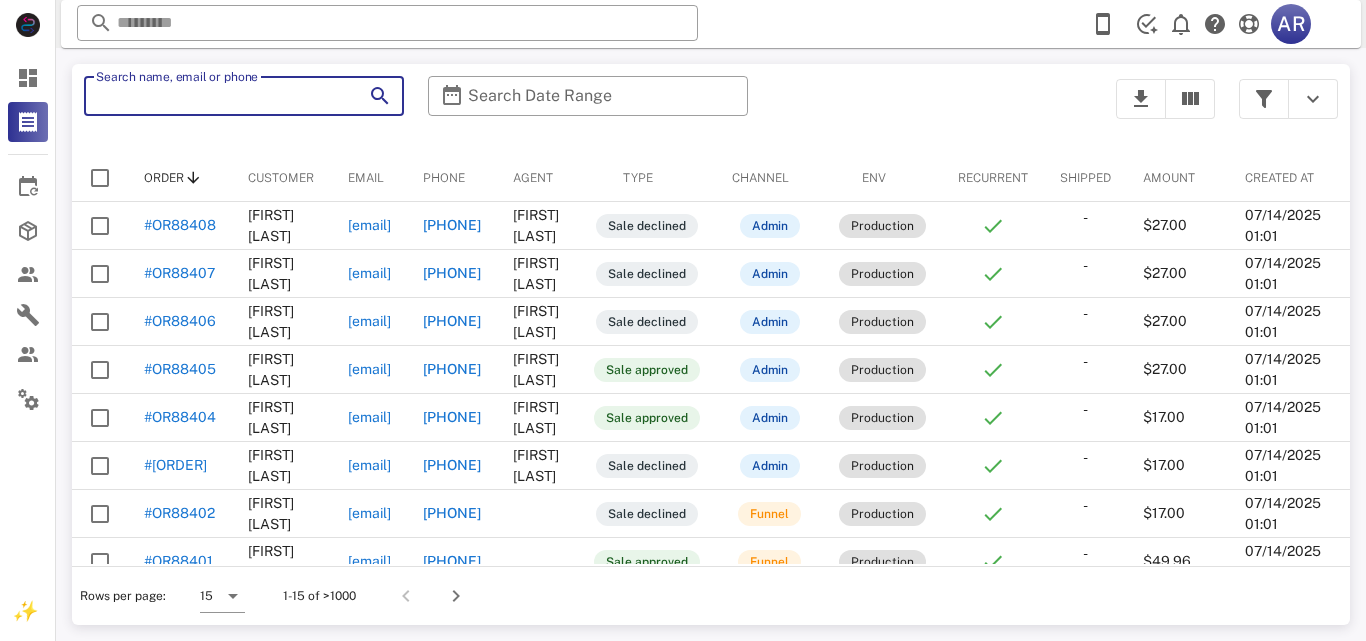 paste on "**********" 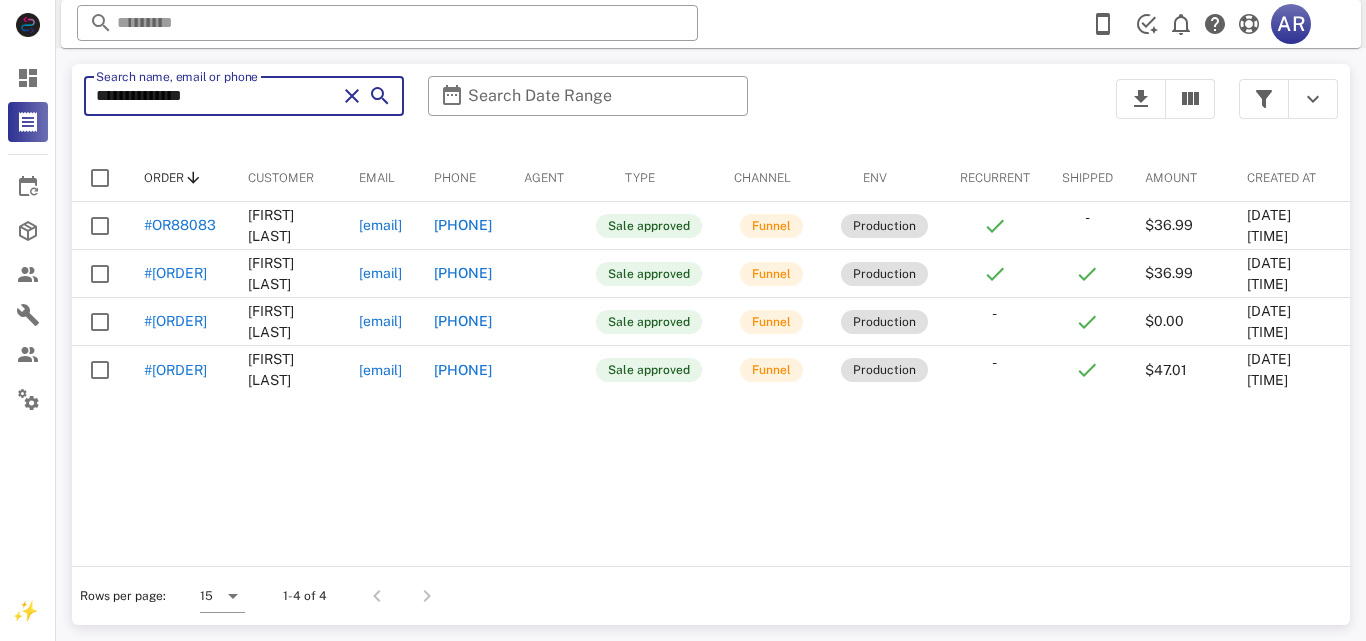 type on "**********" 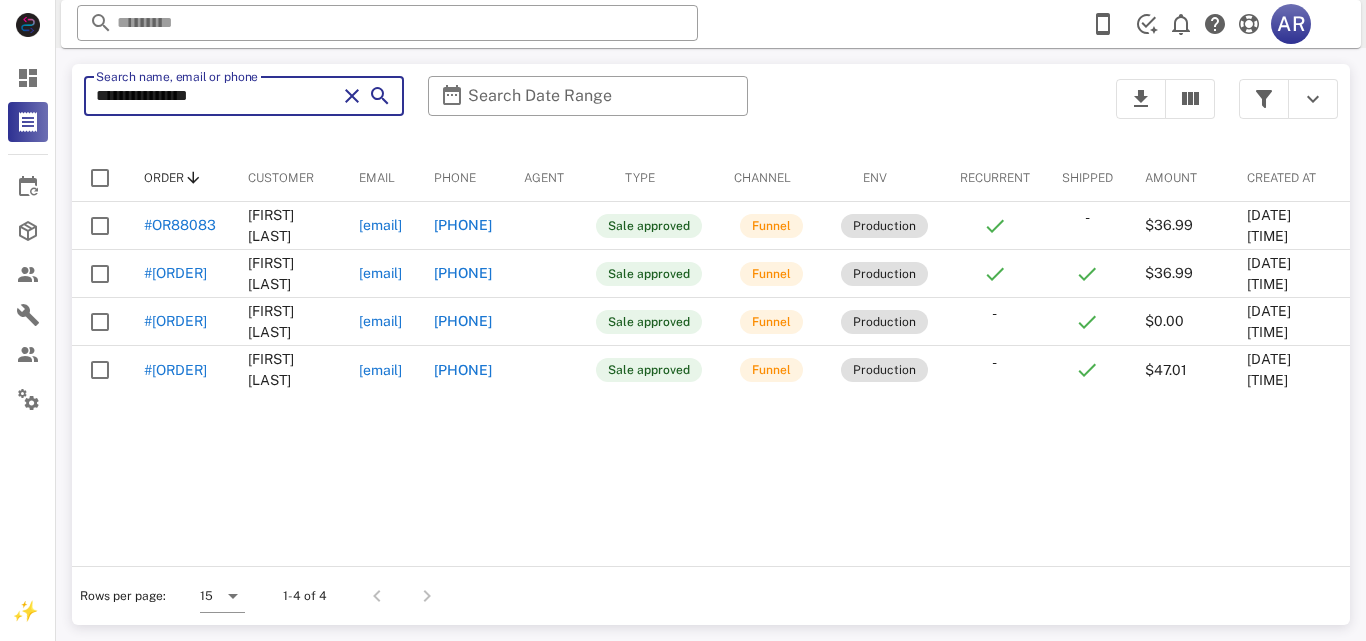 click on "**********" at bounding box center [216, 96] 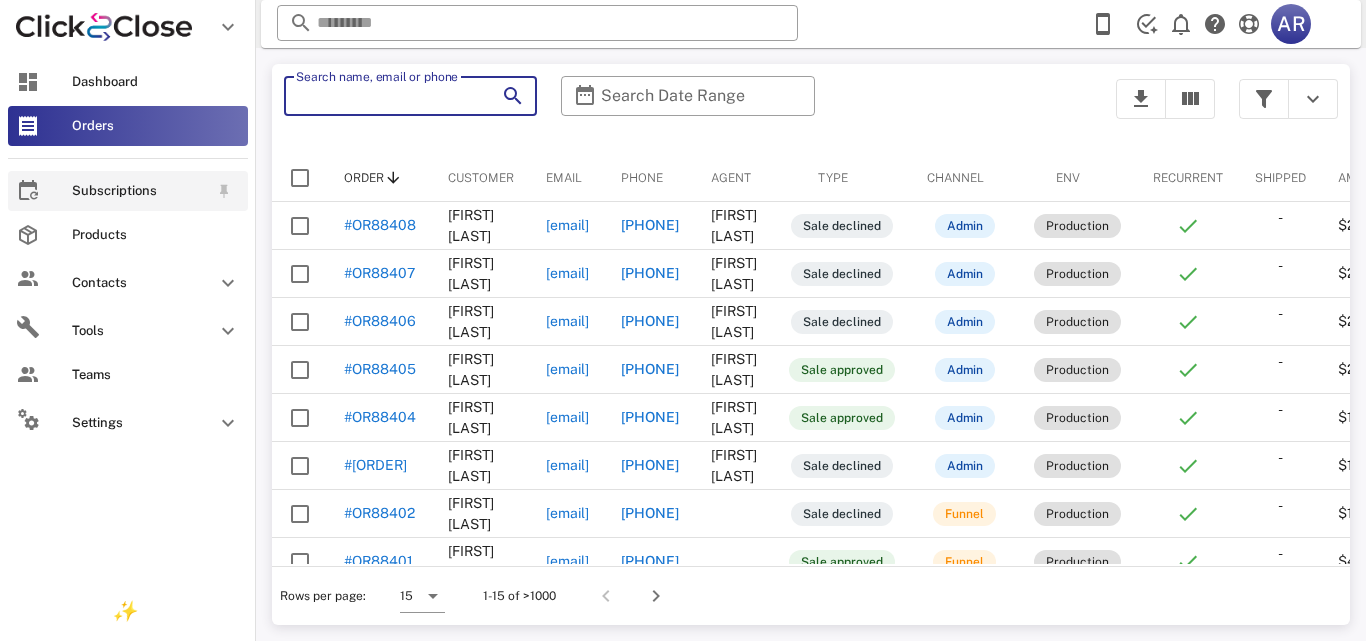 click on "Subscriptions" at bounding box center [128, 191] 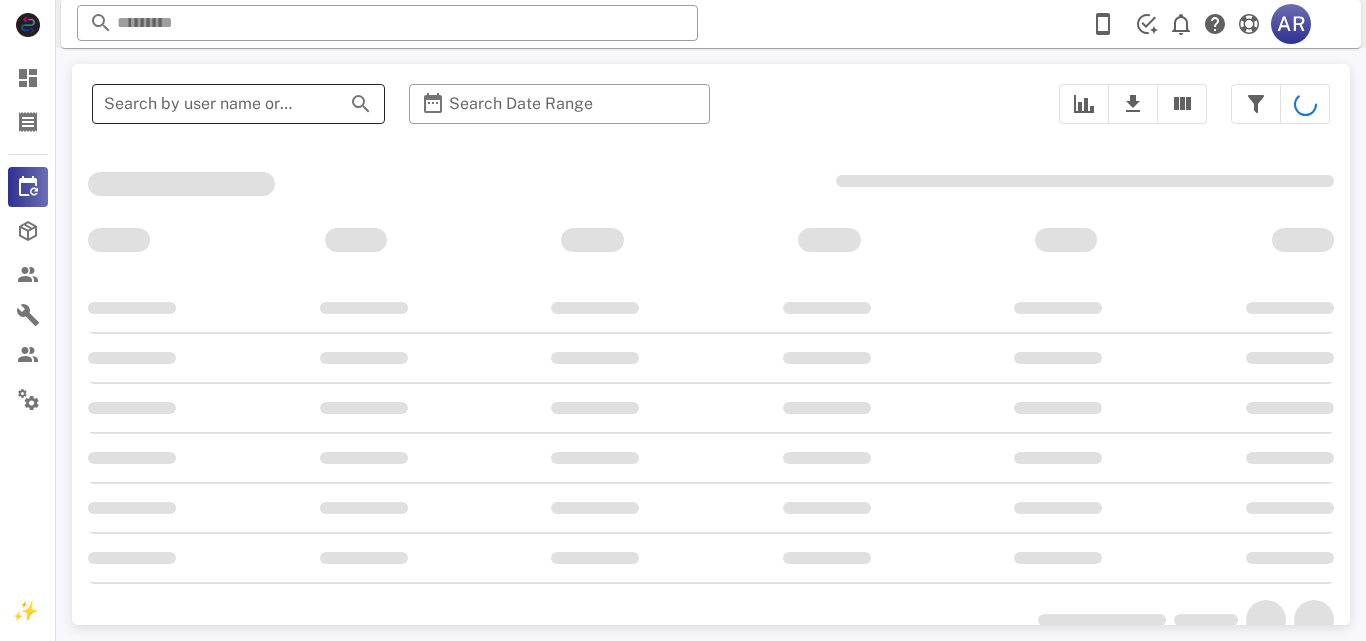 click on "Search by user name or email" at bounding box center (210, 104) 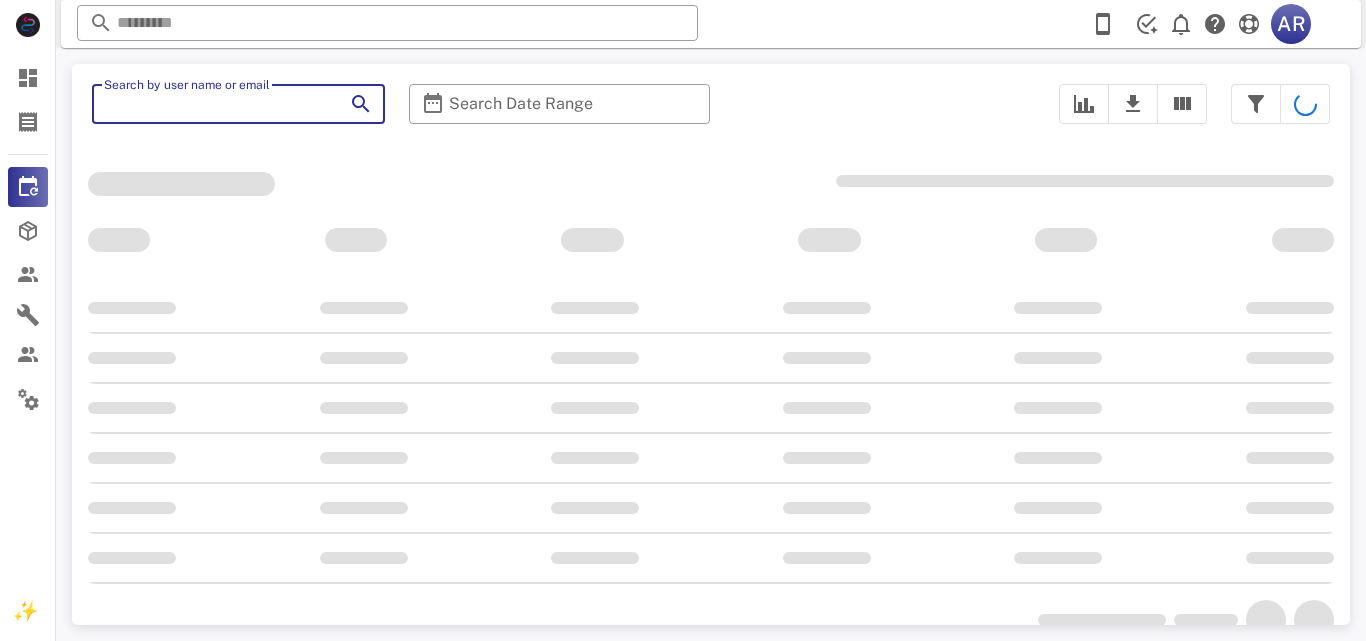 paste on "**********" 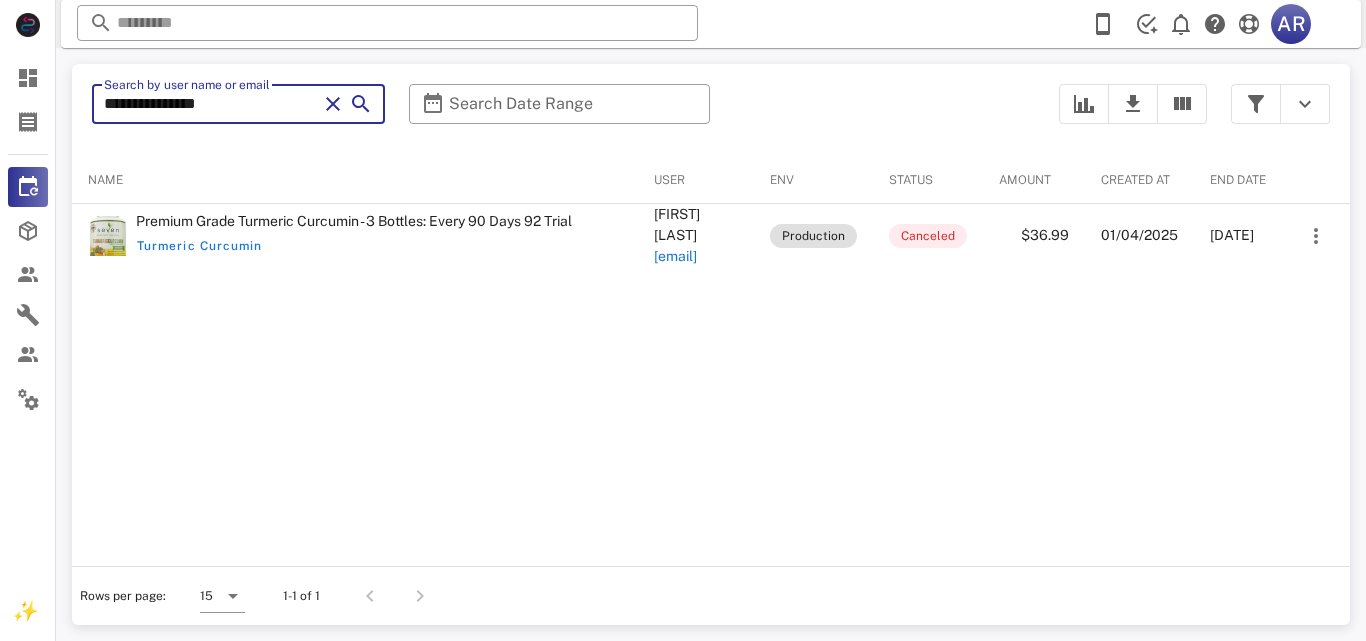 type on "**********" 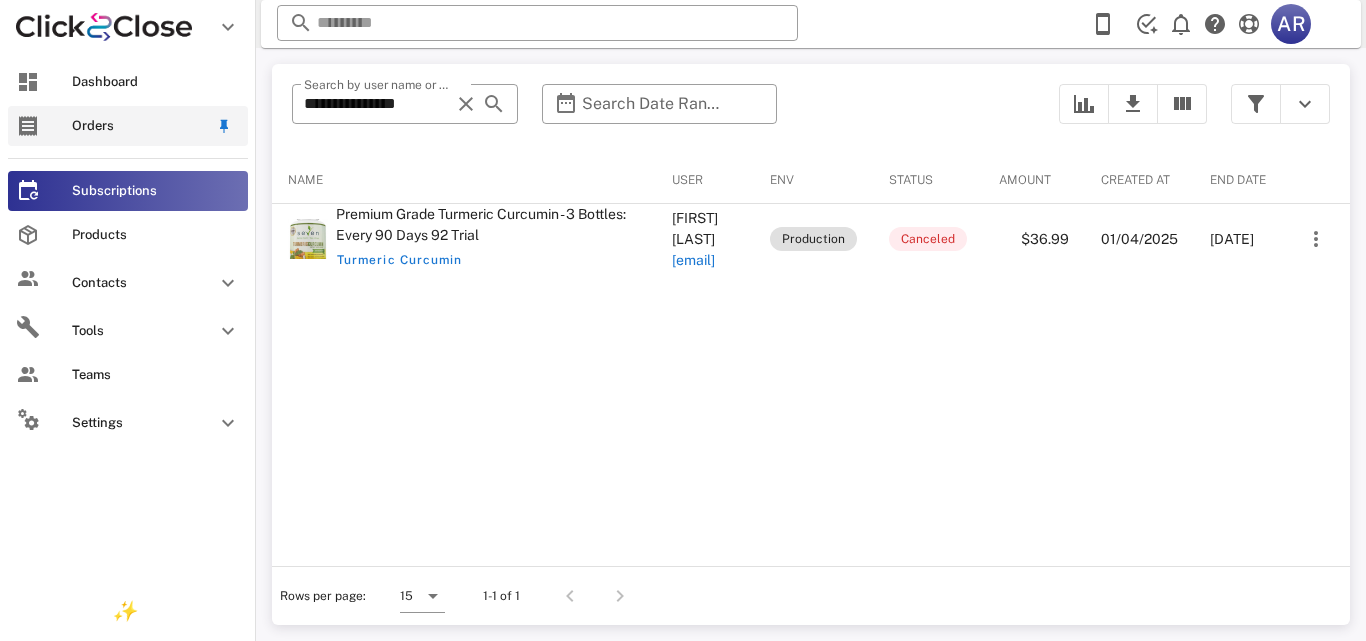 click on "Orders" at bounding box center [128, 126] 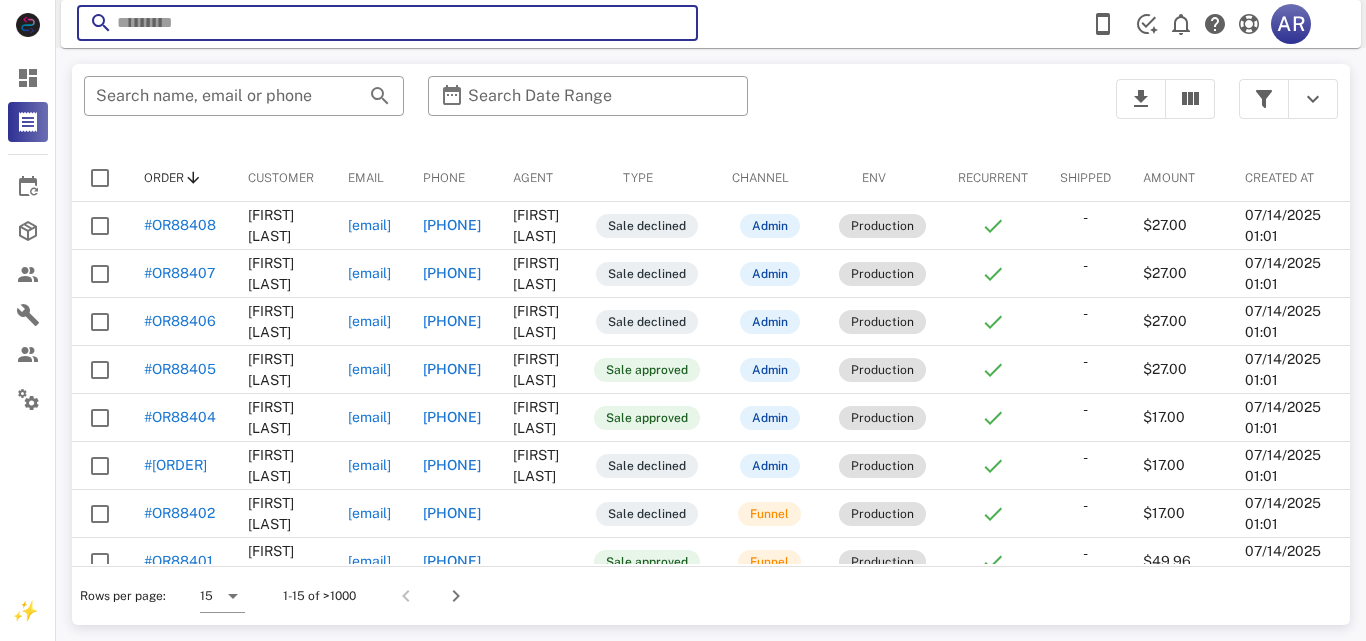 click at bounding box center (387, 23) 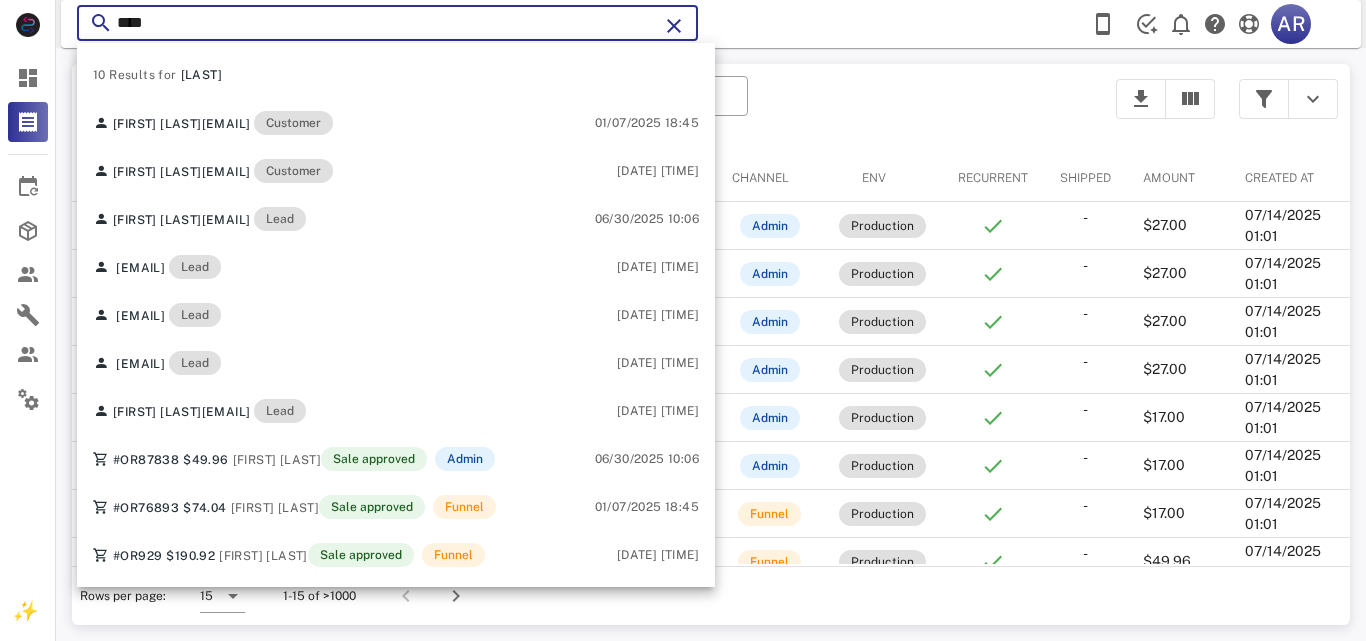 click on "****" at bounding box center (387, 23) 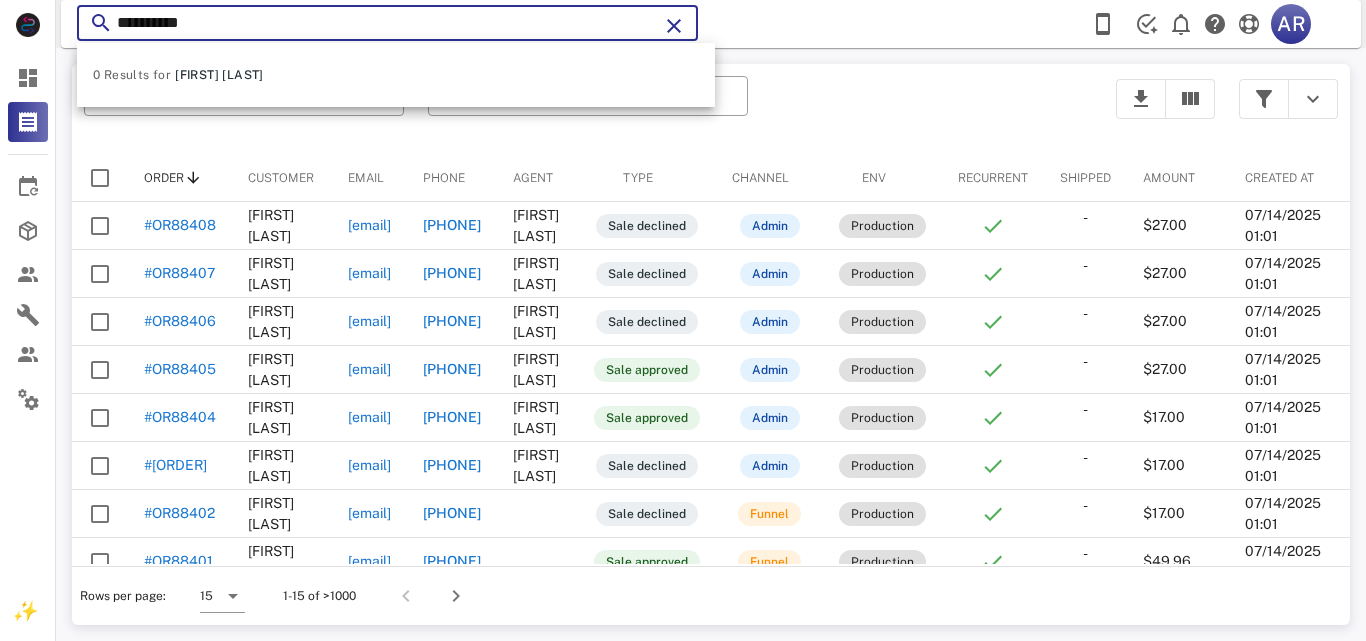 click on "**********" at bounding box center [387, 23] 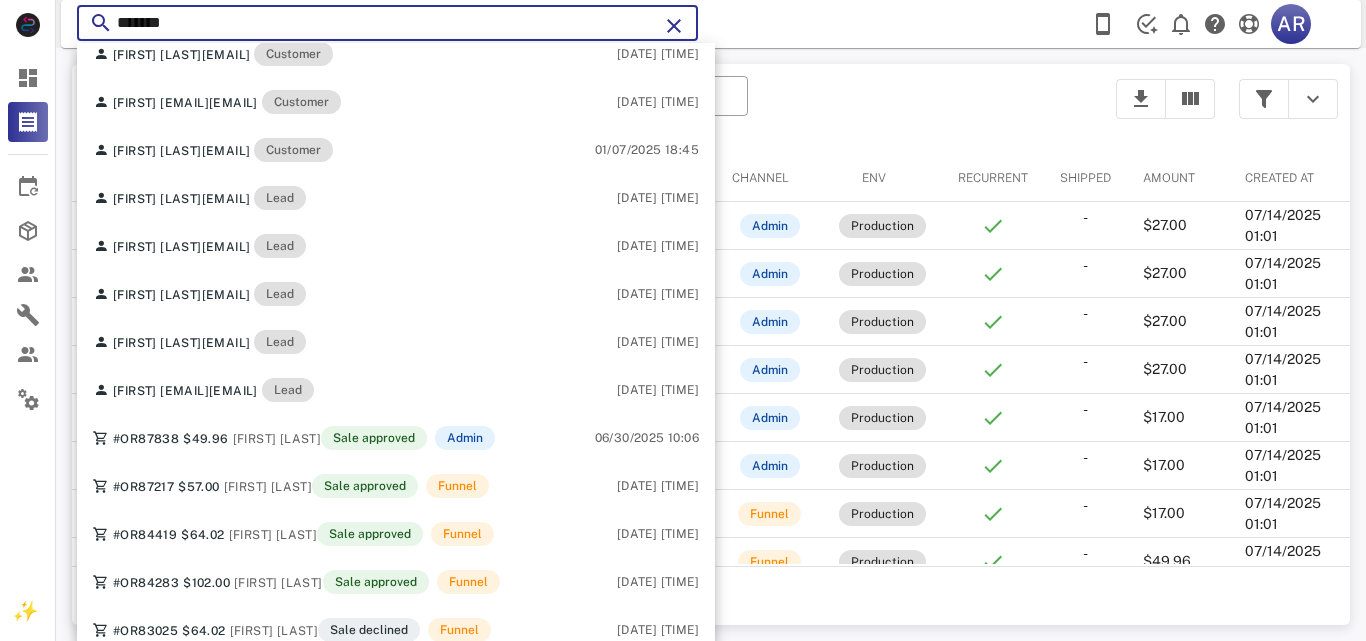 scroll, scrollTop: 184, scrollLeft: 0, axis: vertical 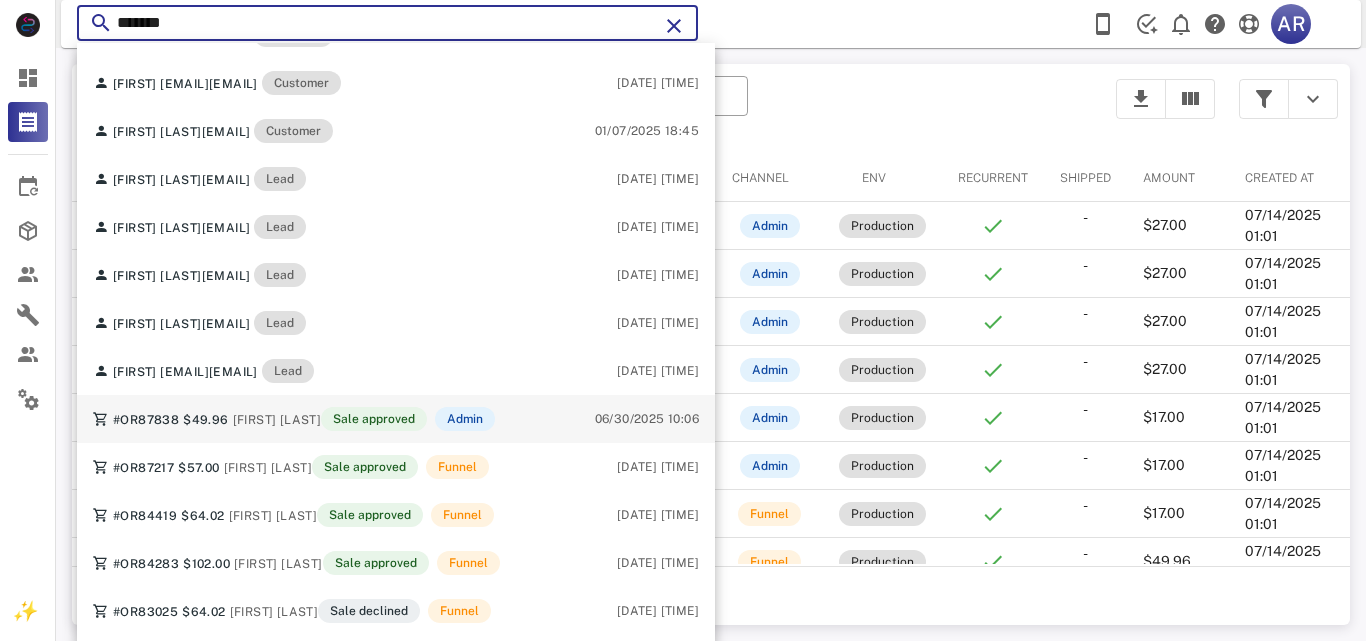 type on "*******" 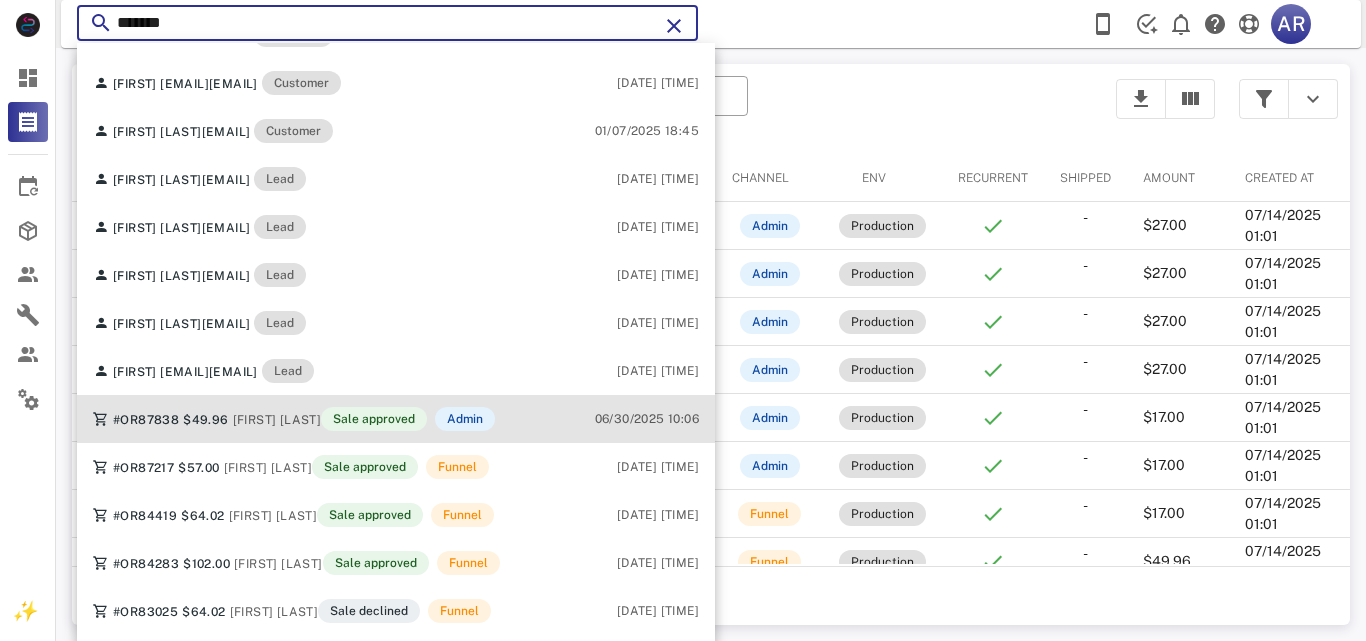 click on "[FIRST] [LAST]" at bounding box center [277, 420] 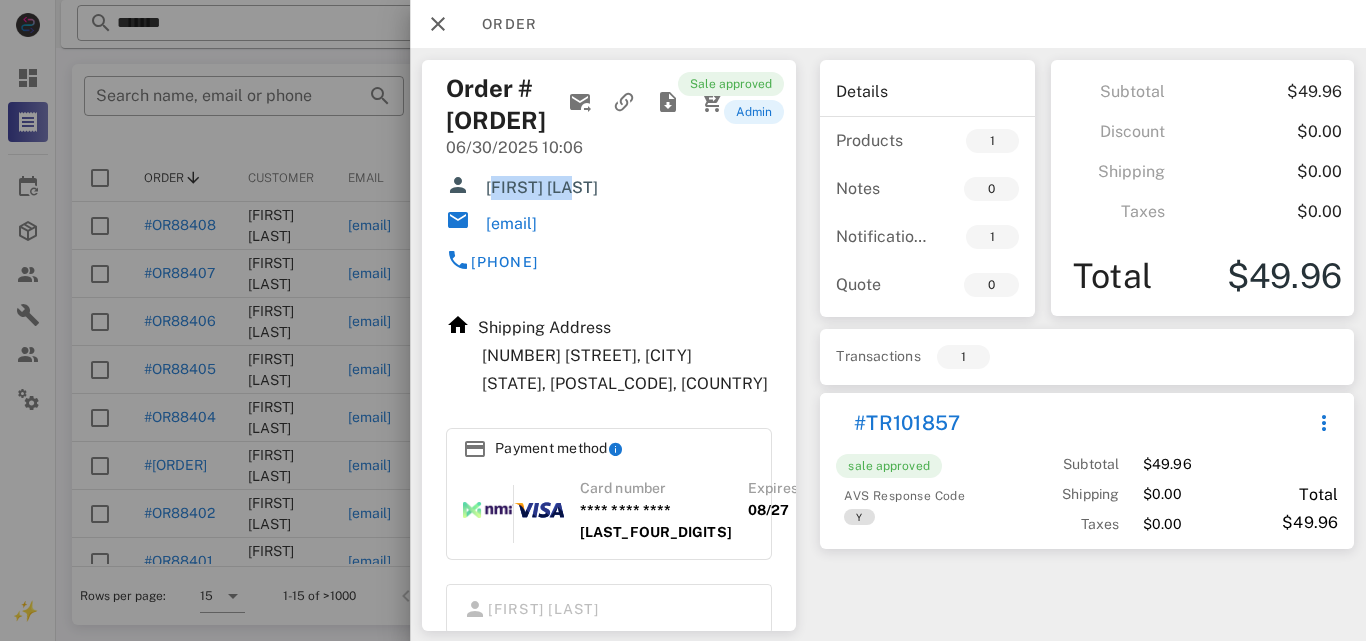 drag, startPoint x: 489, startPoint y: 186, endPoint x: 588, endPoint y: 180, distance: 99.18165 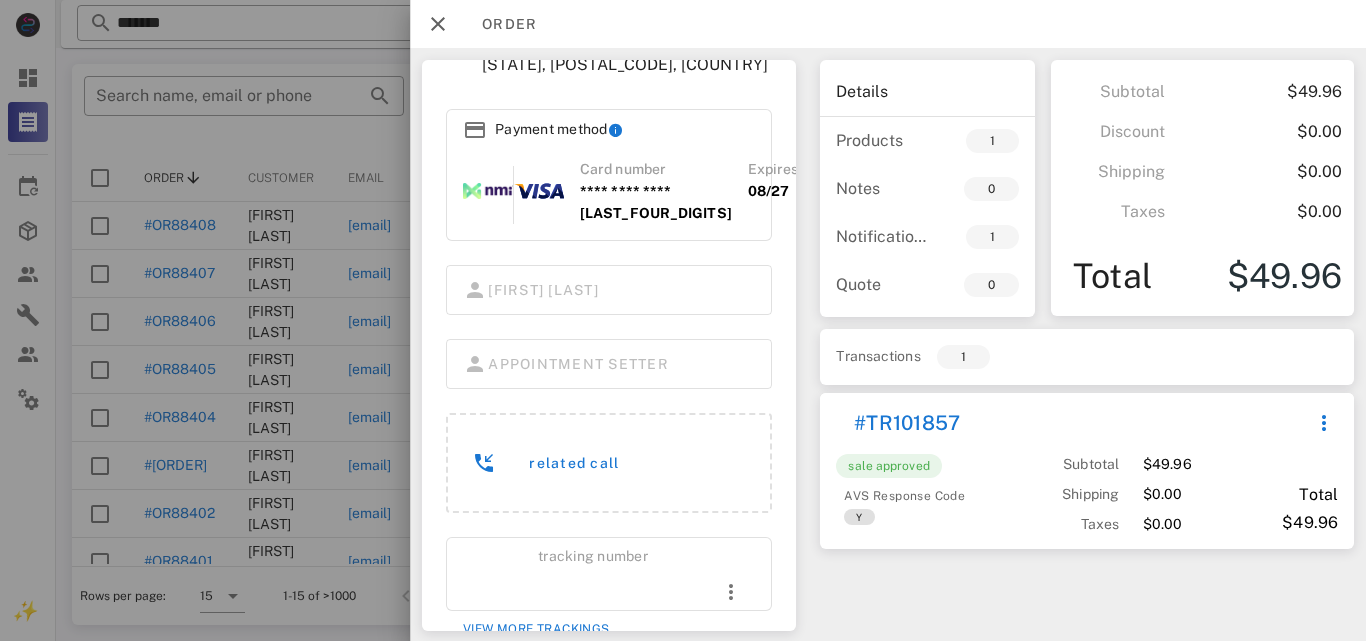 scroll, scrollTop: 347, scrollLeft: 0, axis: vertical 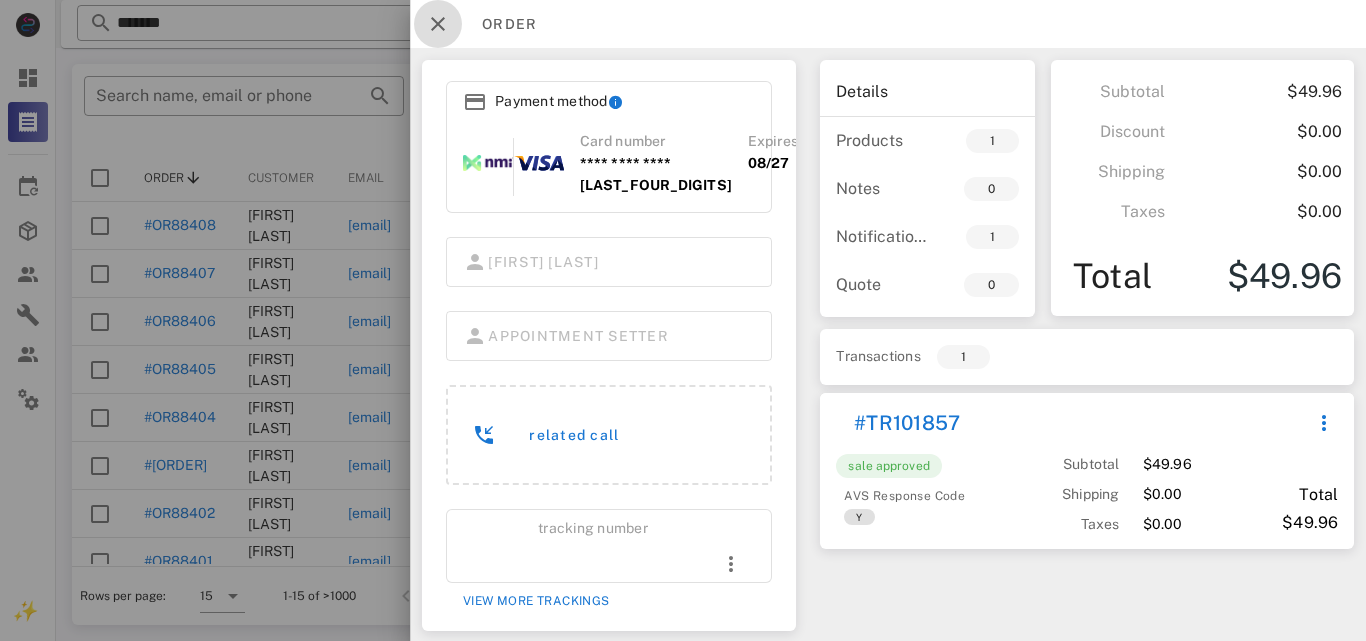 click at bounding box center (438, 24) 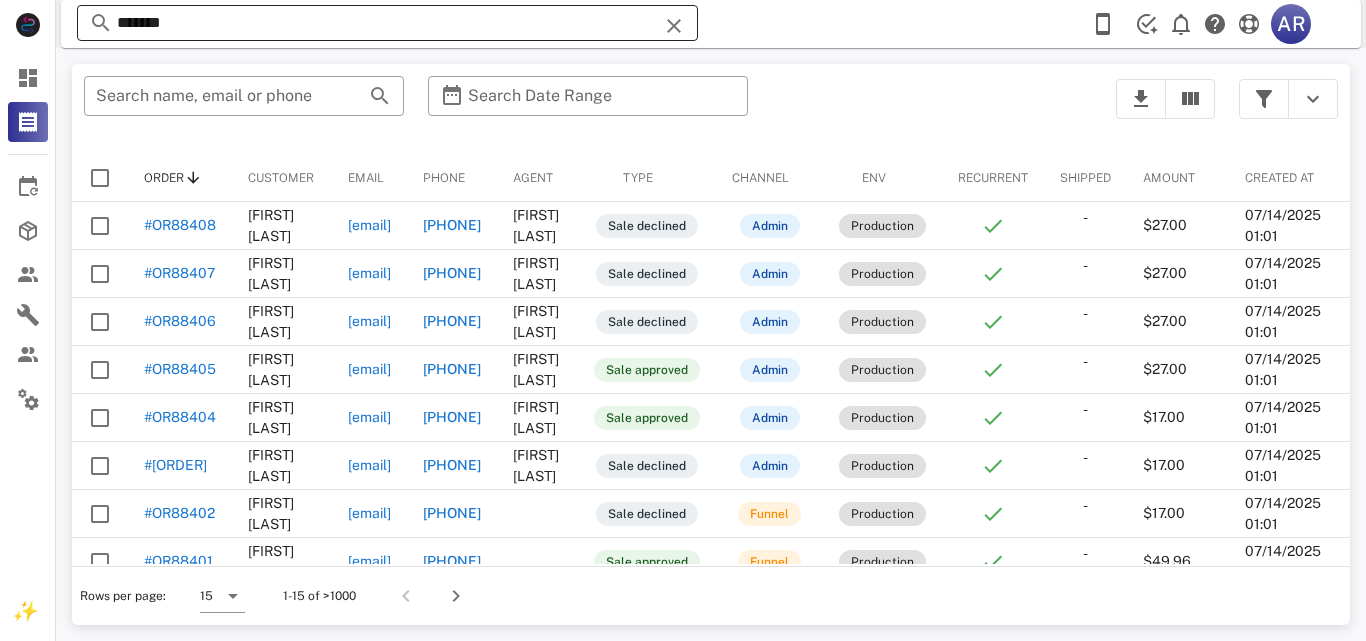 click on "*******" at bounding box center (387, 23) 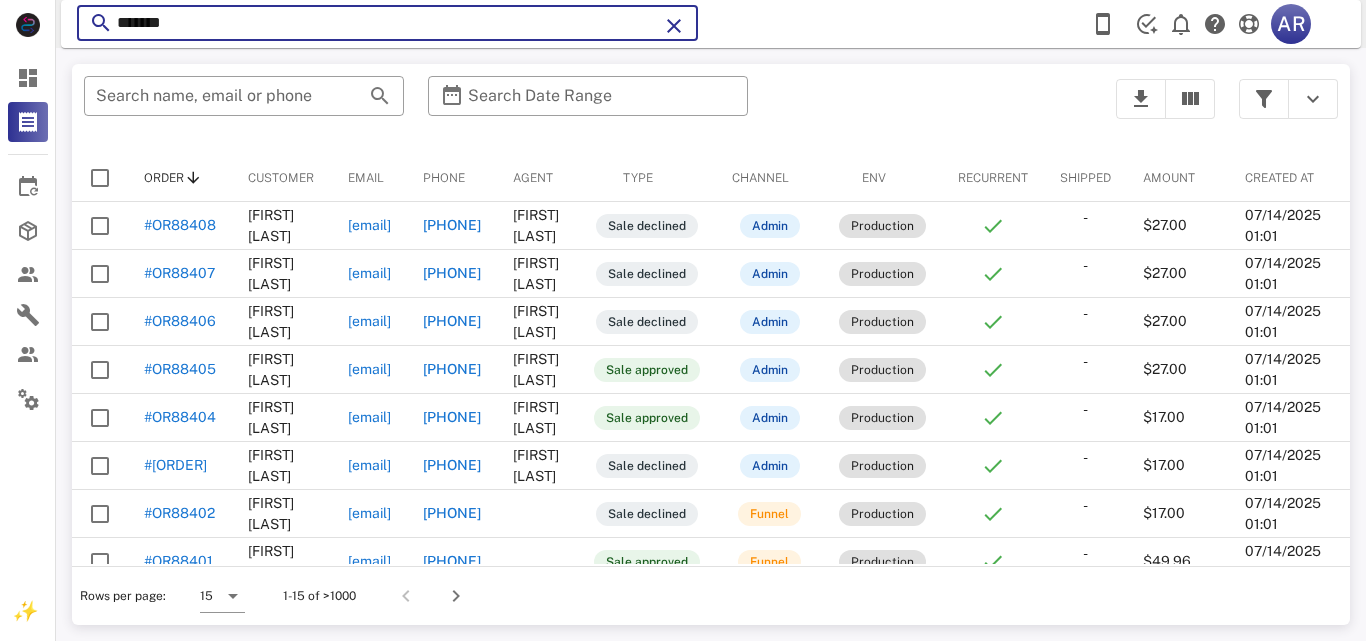 click on "*******" at bounding box center (387, 23) 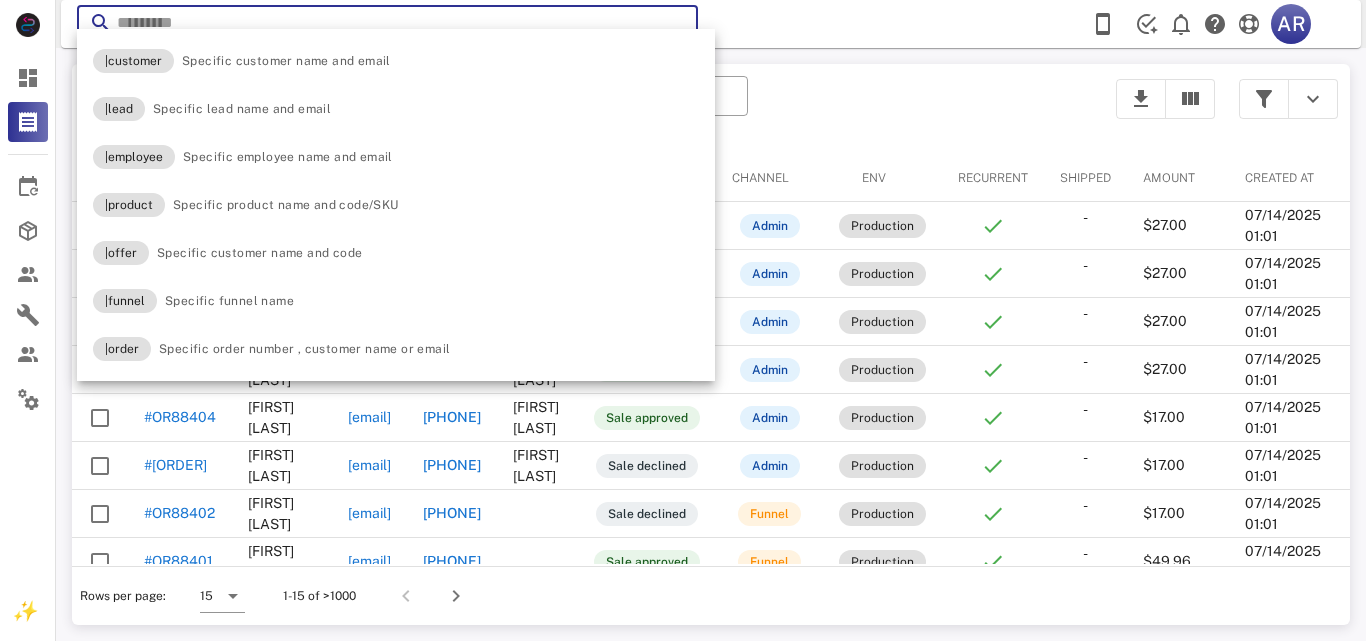 type 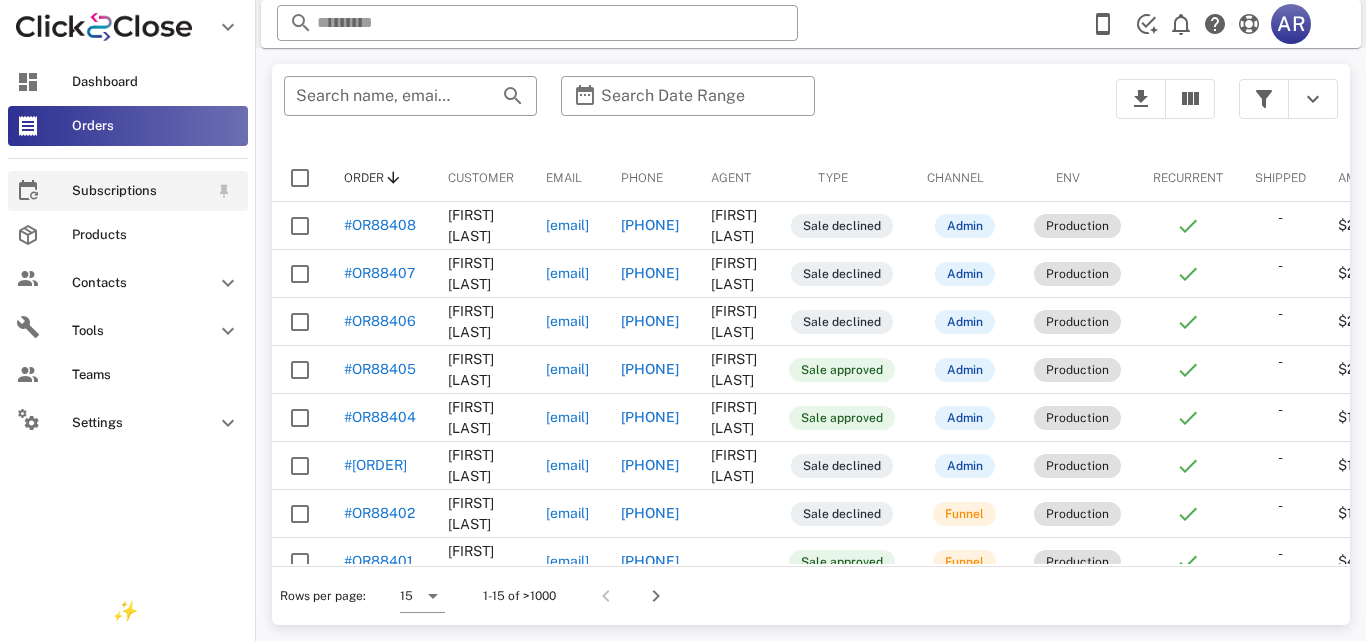 click on "Subscriptions" at bounding box center (140, 191) 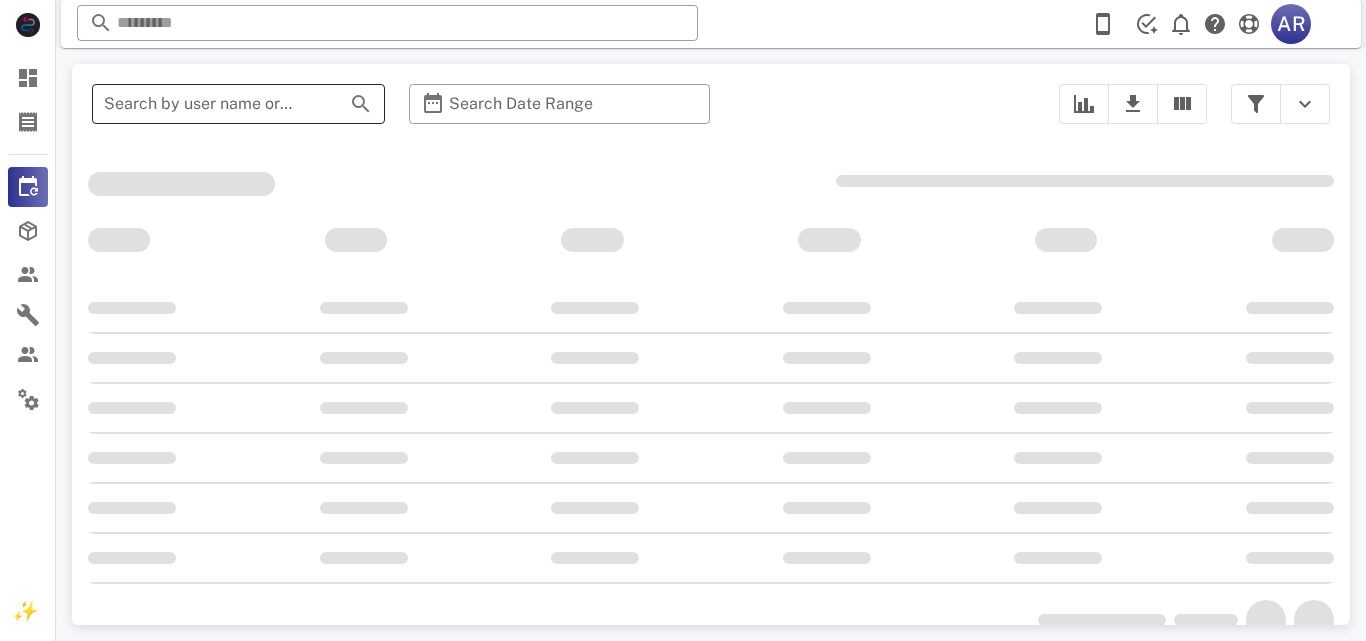 click on "Search by user name or email" at bounding box center (210, 104) 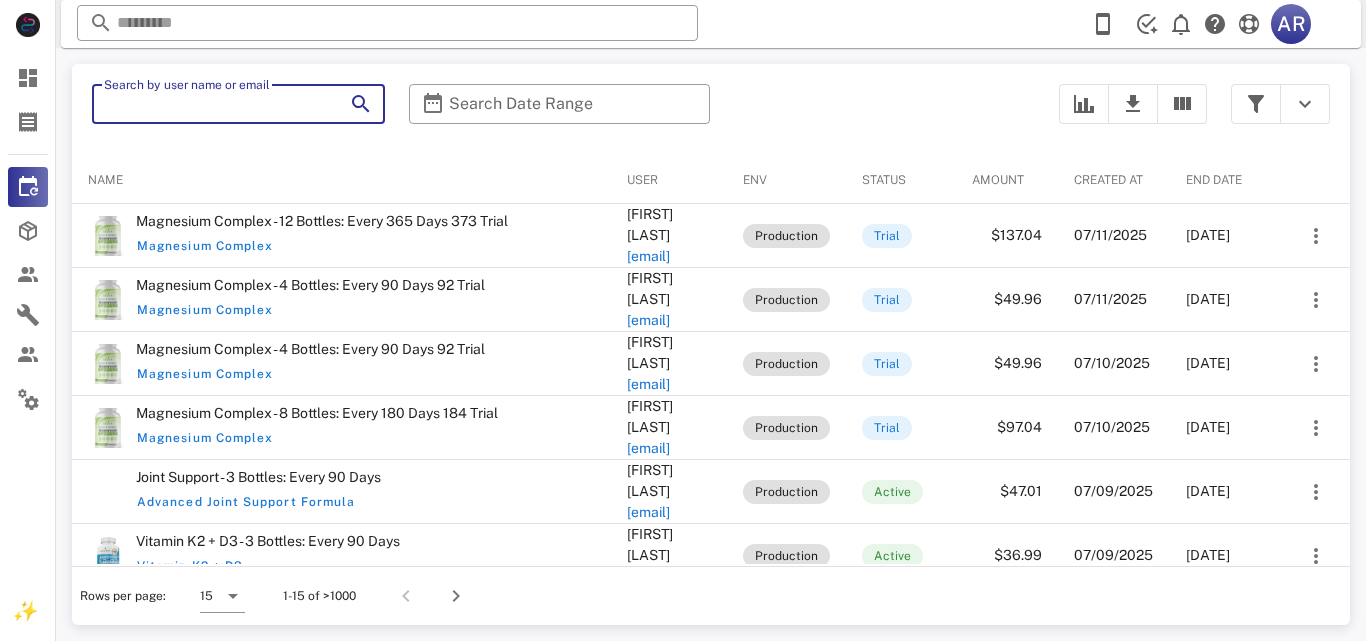 paste on "**********" 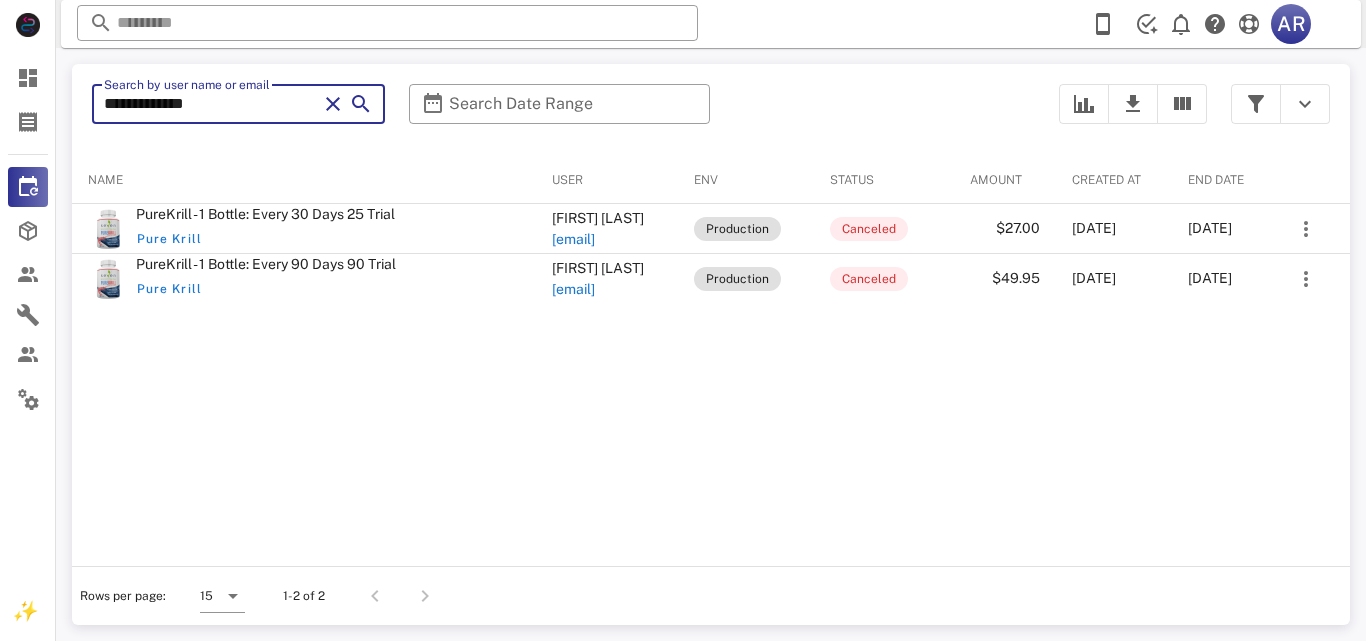 type on "**********" 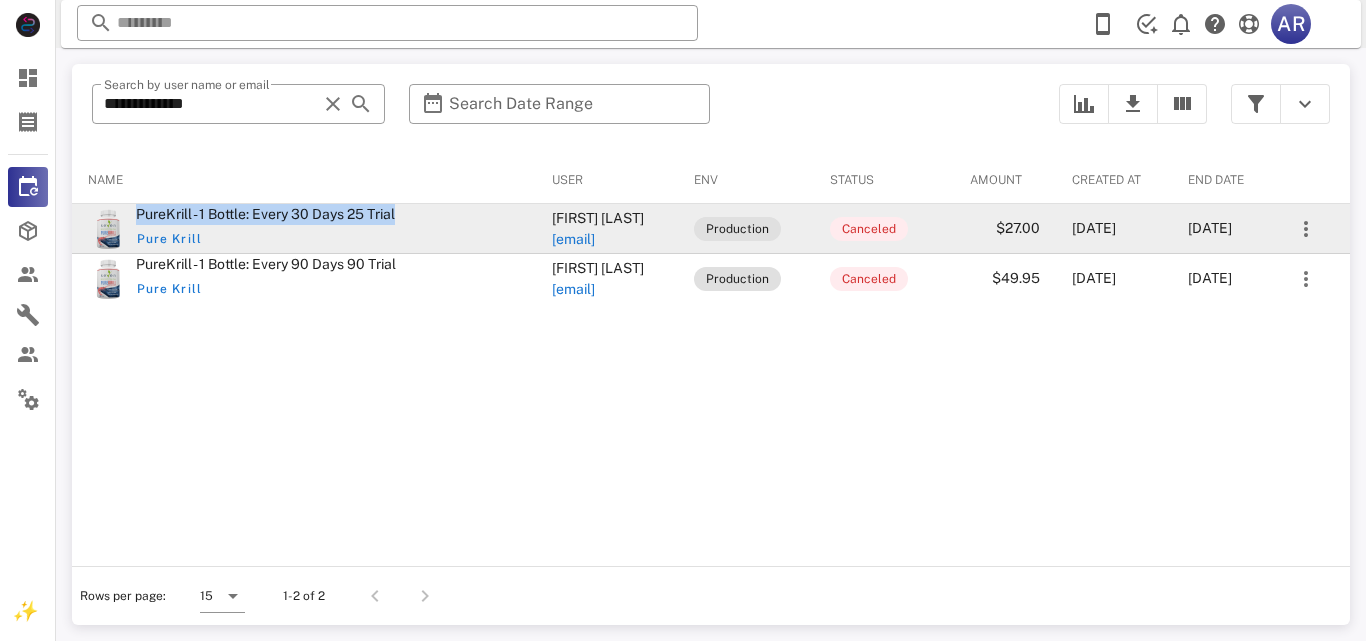 drag, startPoint x: 136, startPoint y: 213, endPoint x: 419, endPoint y: 214, distance: 283.00177 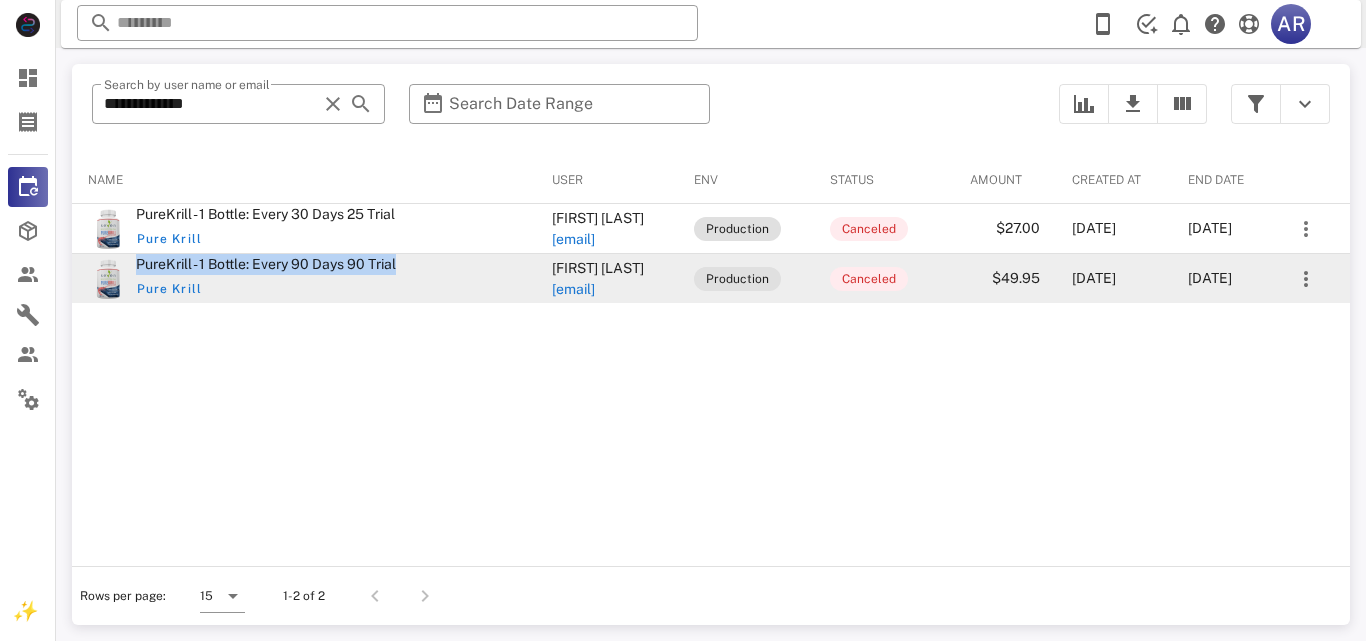 drag, startPoint x: 199, startPoint y: 258, endPoint x: 449, endPoint y: 266, distance: 250.12796 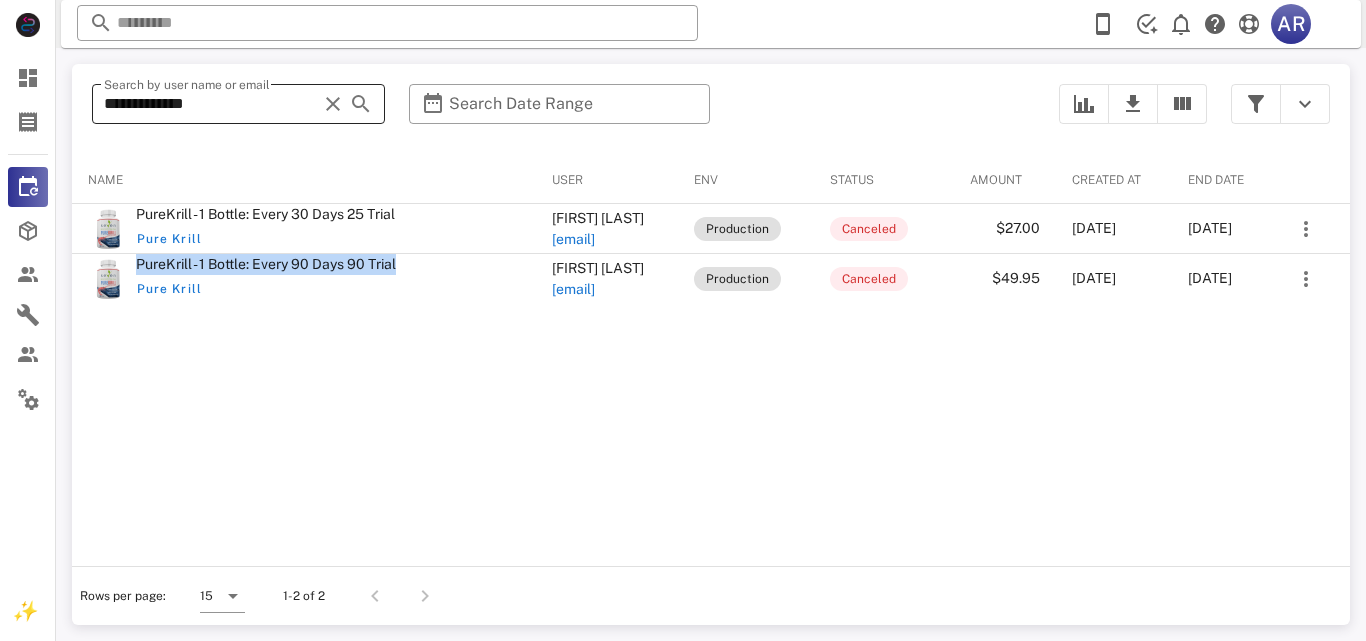 click at bounding box center (333, 104) 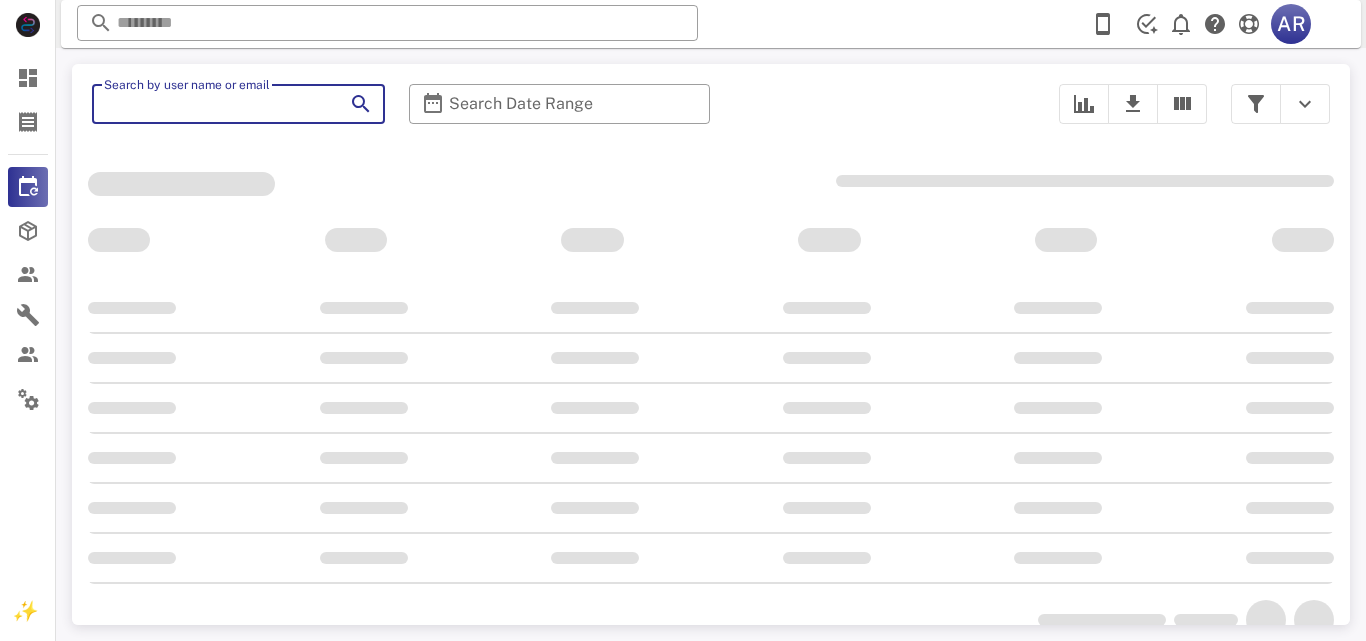 paste on "**********" 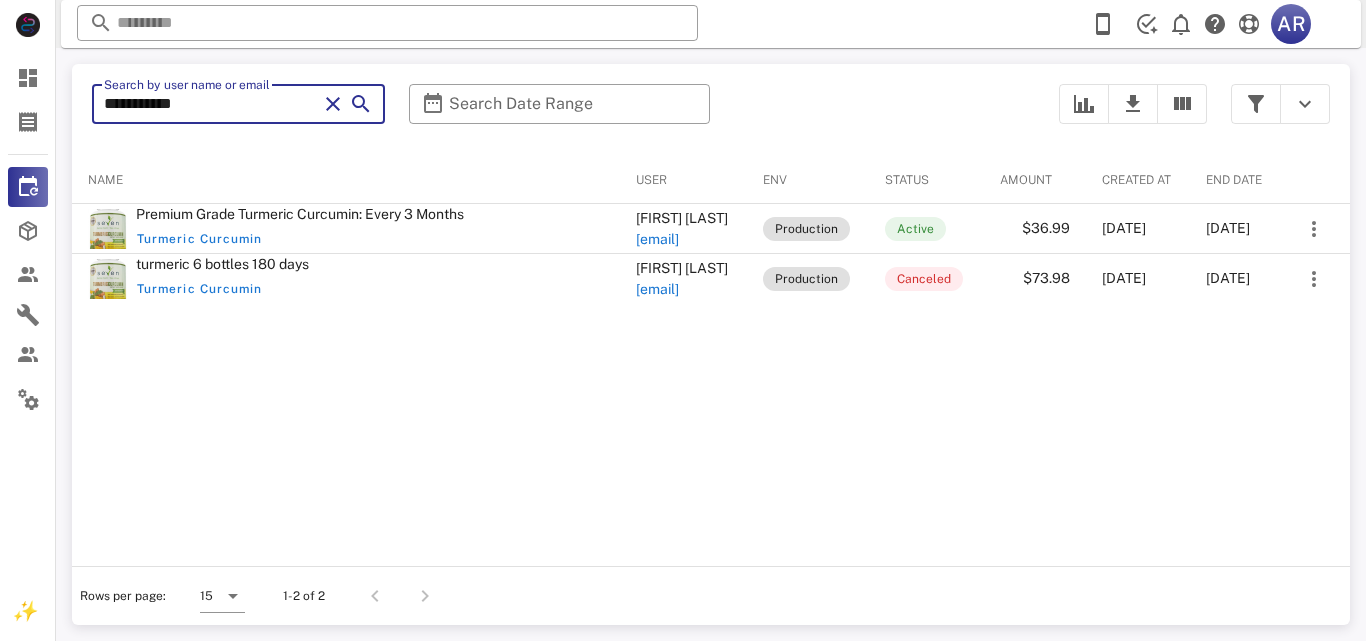 type on "**********" 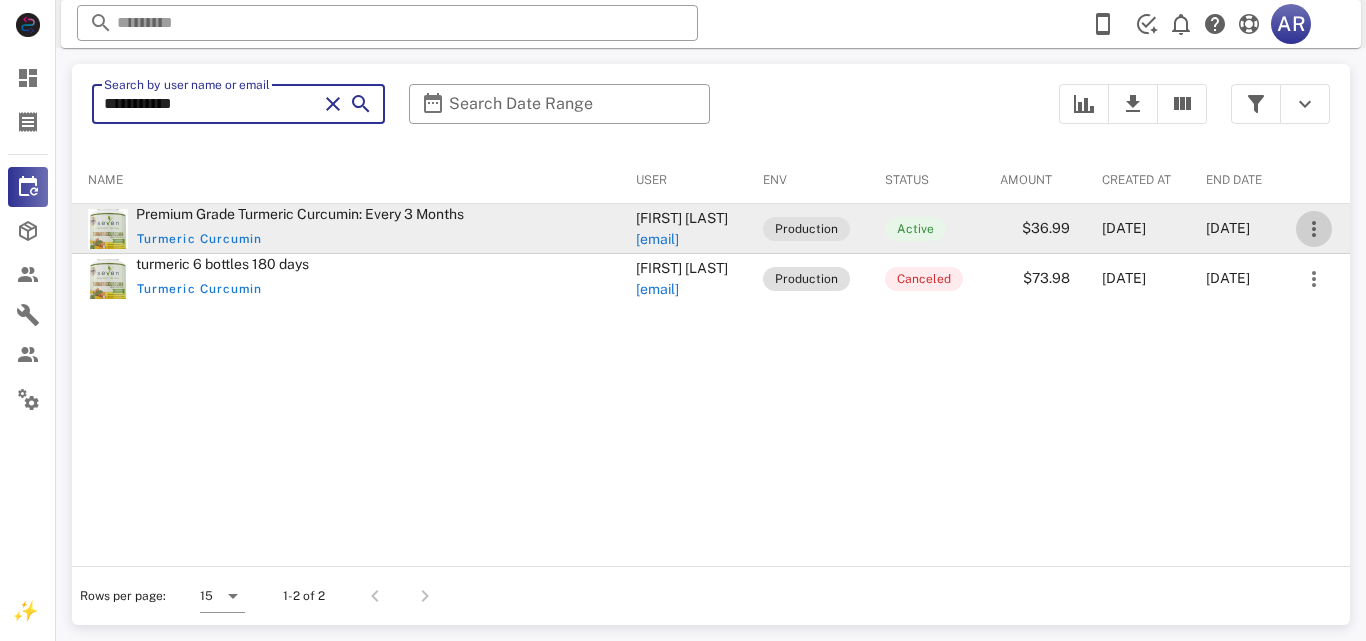 click at bounding box center (1314, 229) 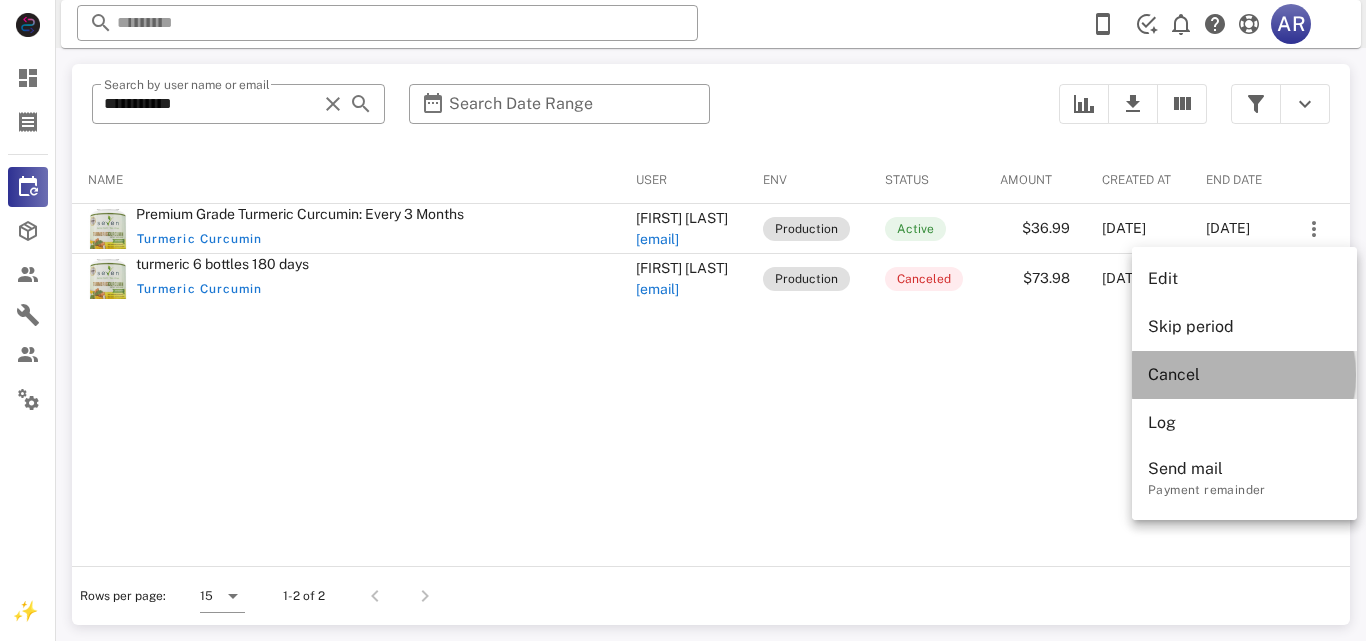 click on "Cancel" at bounding box center [1244, 374] 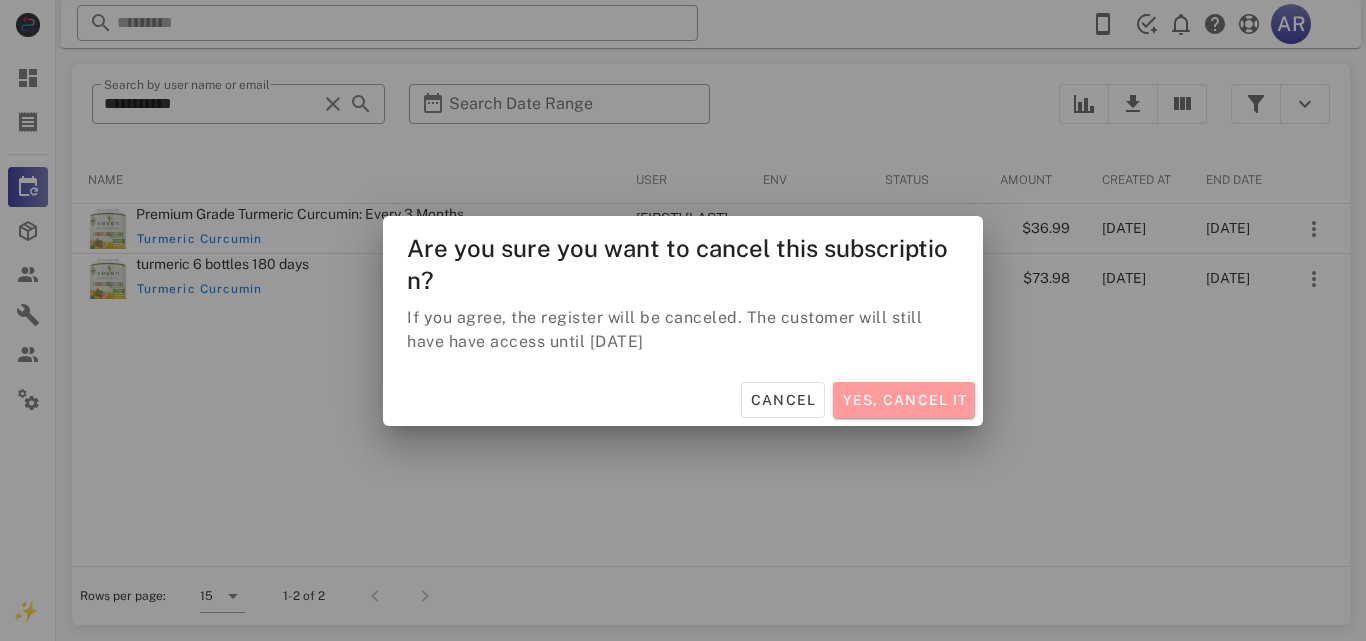 click on "Yes, cancel it" at bounding box center (904, 400) 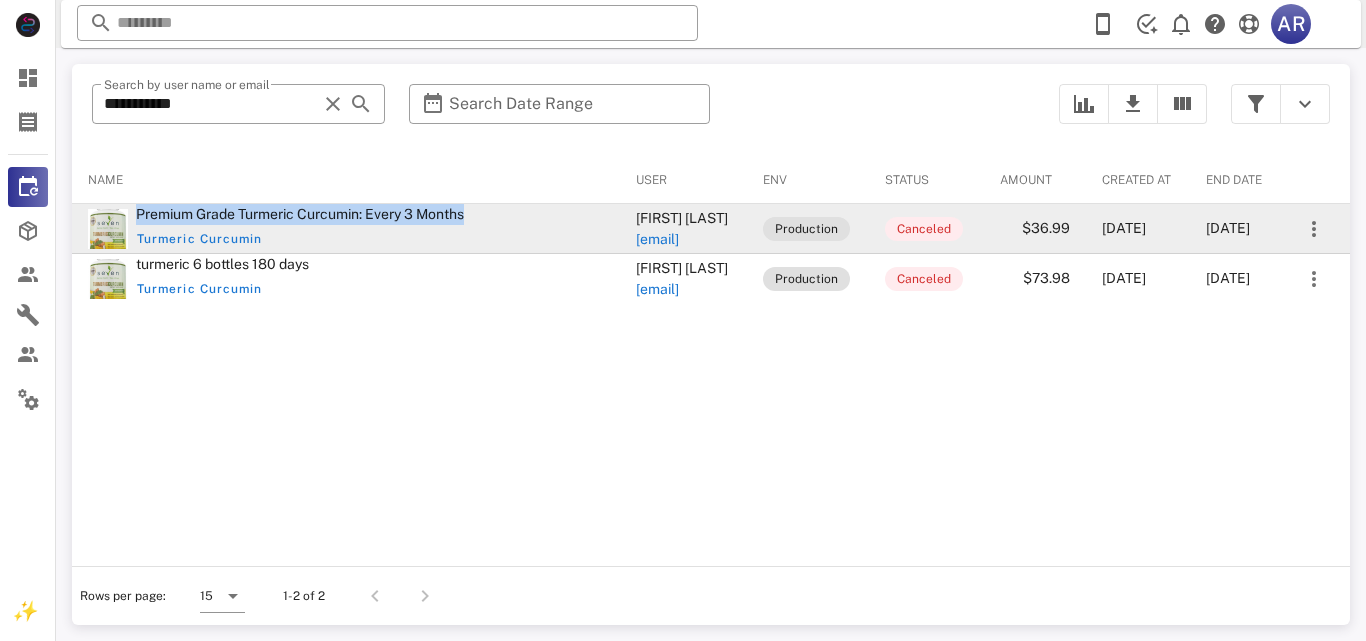 drag, startPoint x: 148, startPoint y: 212, endPoint x: 488, endPoint y: 213, distance: 340.00146 